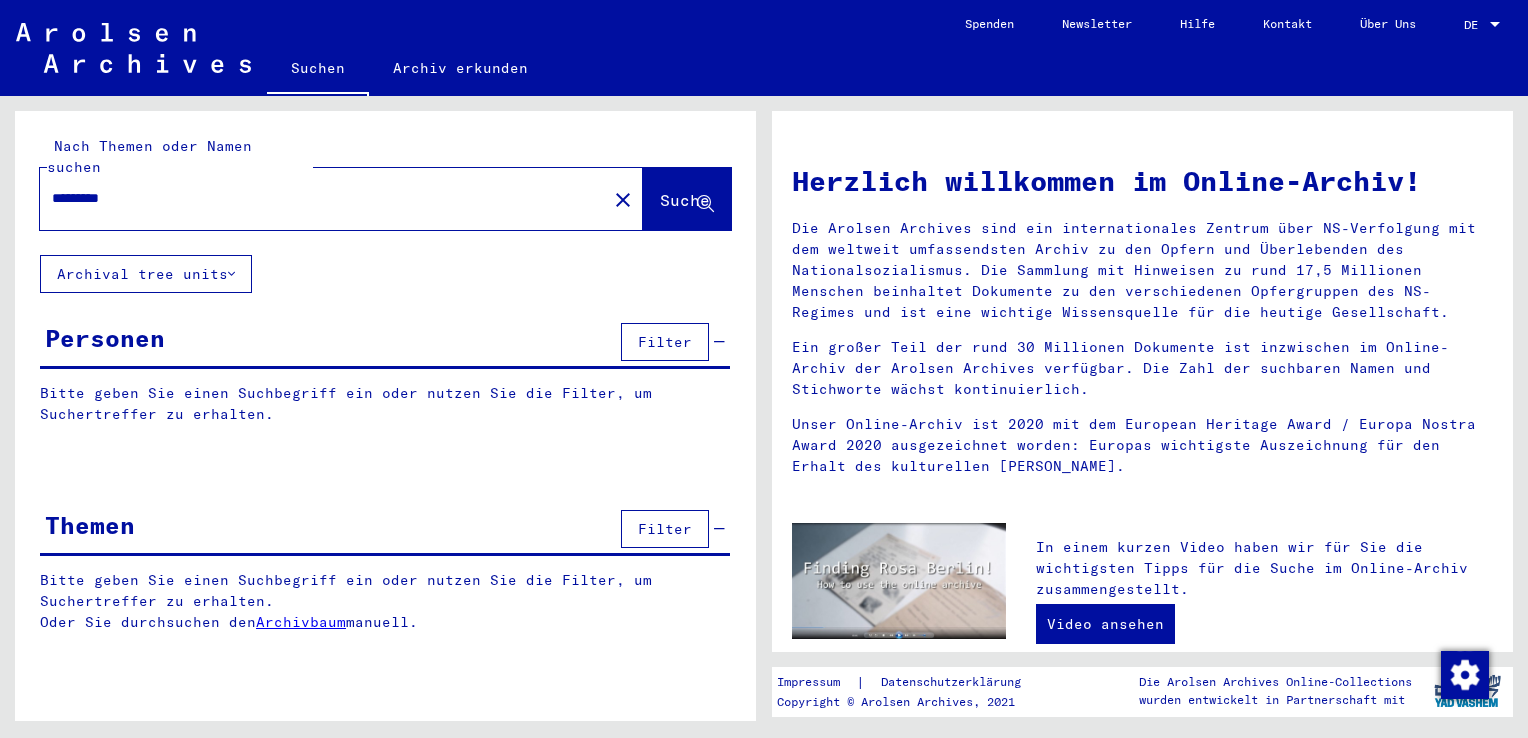 scroll, scrollTop: 0, scrollLeft: 0, axis: both 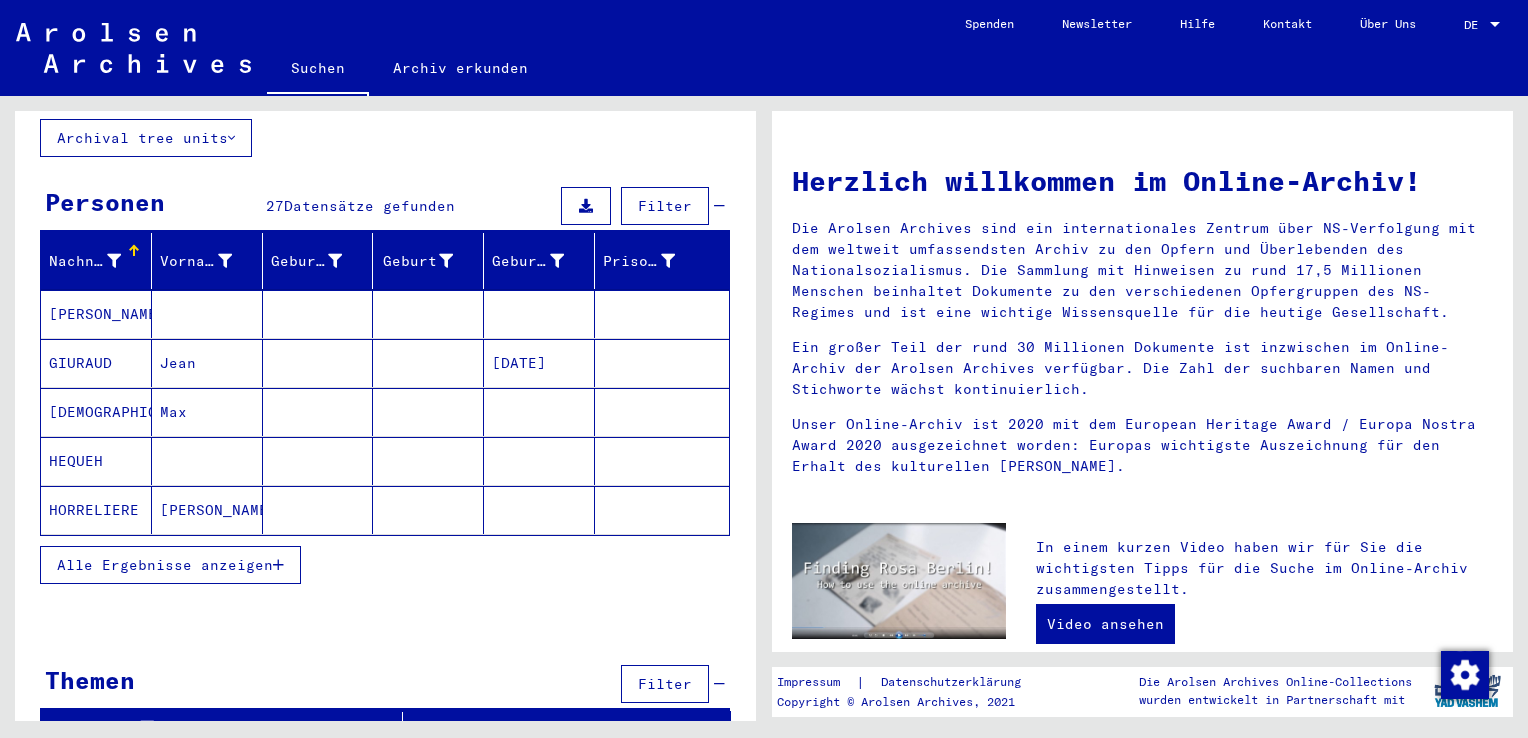 click on "Alle Ergebnisse anzeigen" at bounding box center [165, 565] 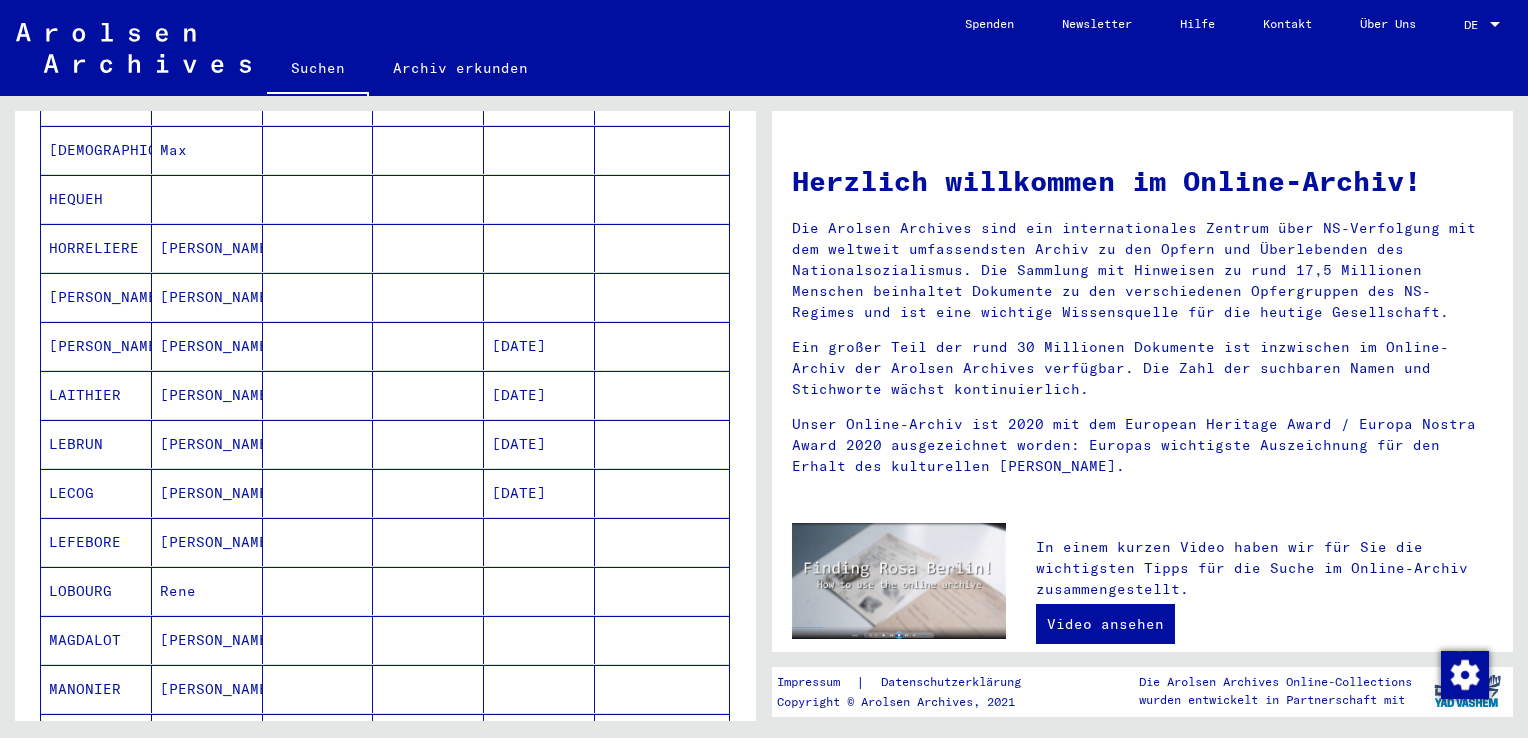 scroll, scrollTop: 400, scrollLeft: 0, axis: vertical 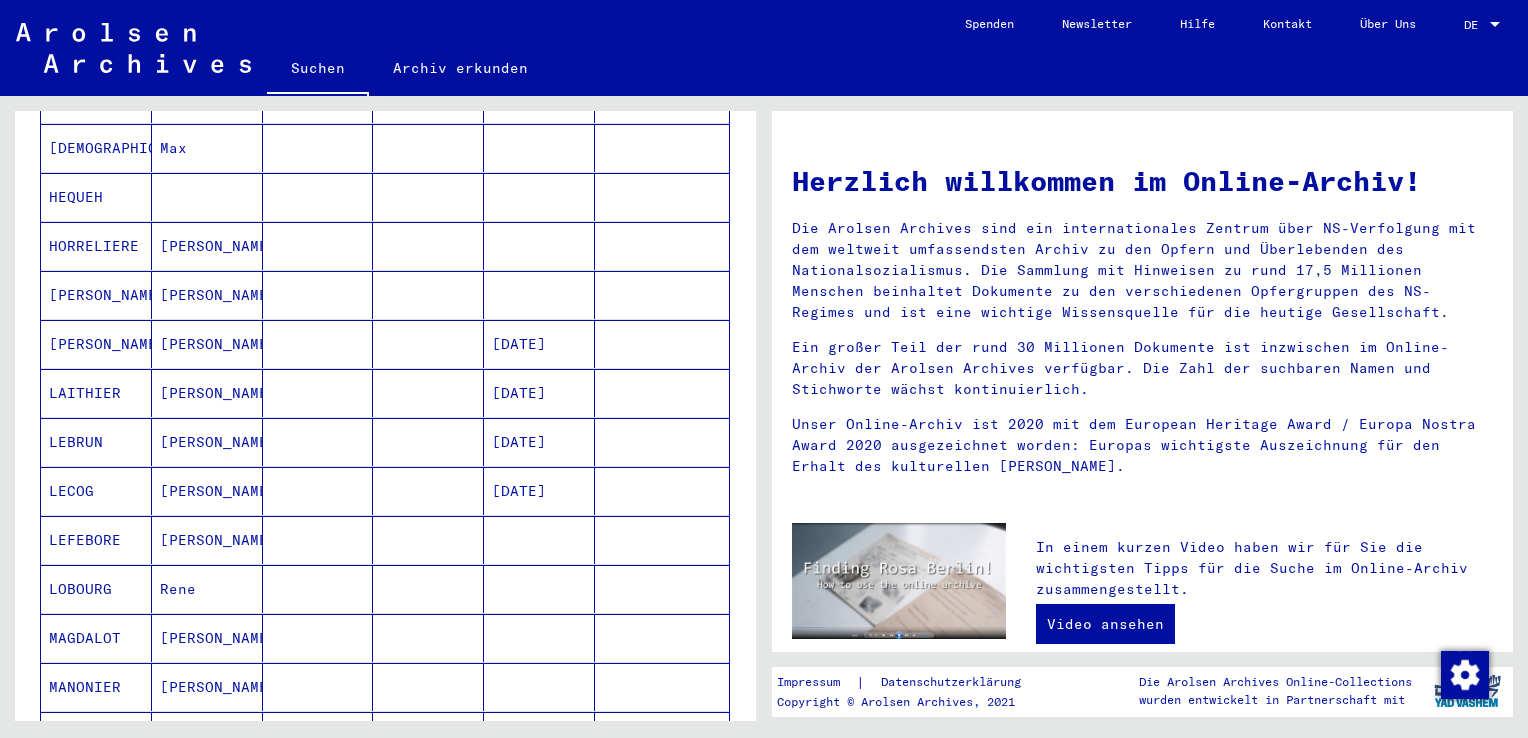 click on "[PERSON_NAME]" at bounding box center (207, 491) 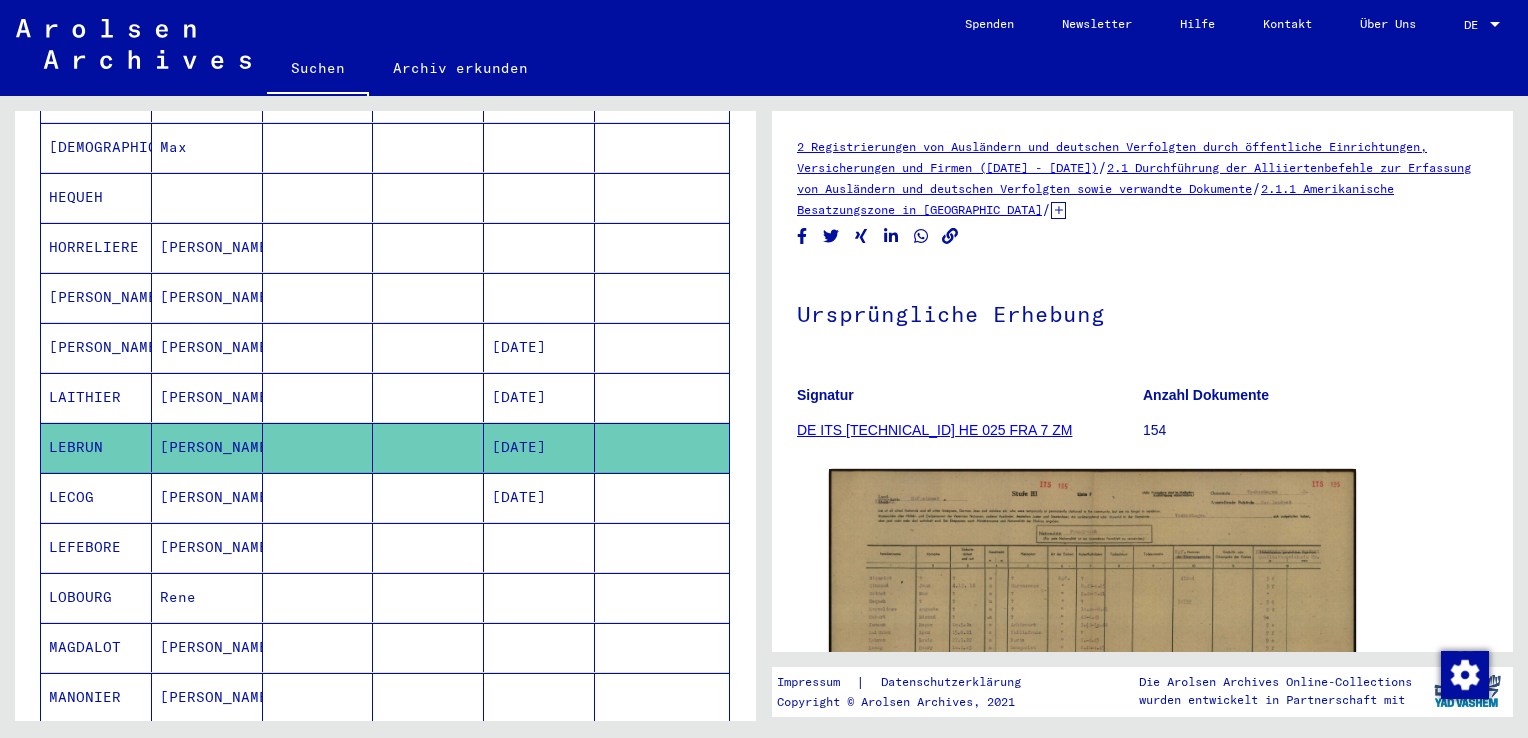 scroll, scrollTop: 0, scrollLeft: 0, axis: both 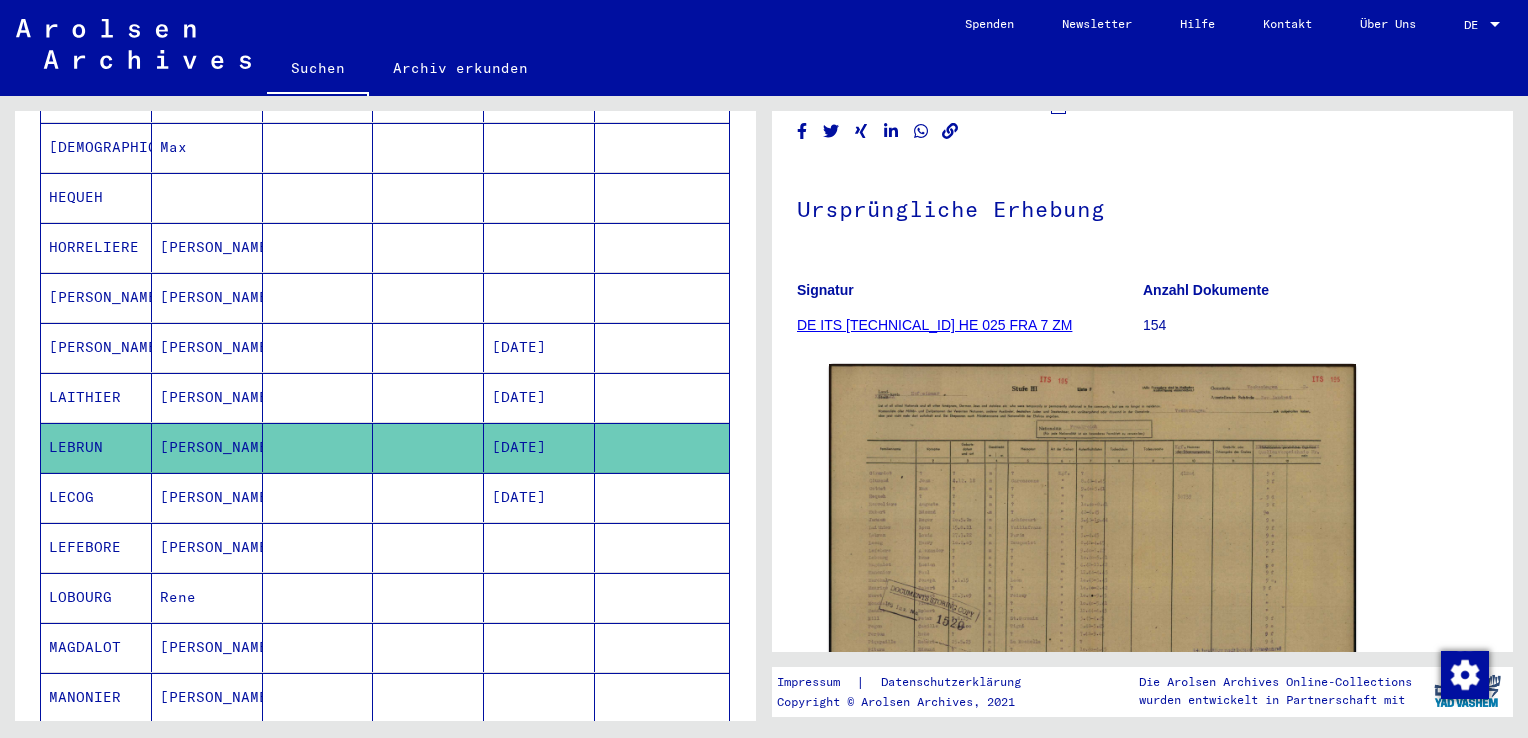 click on "DE ITS [TECHNICAL_ID] HE 025 FRA 7 ZM" 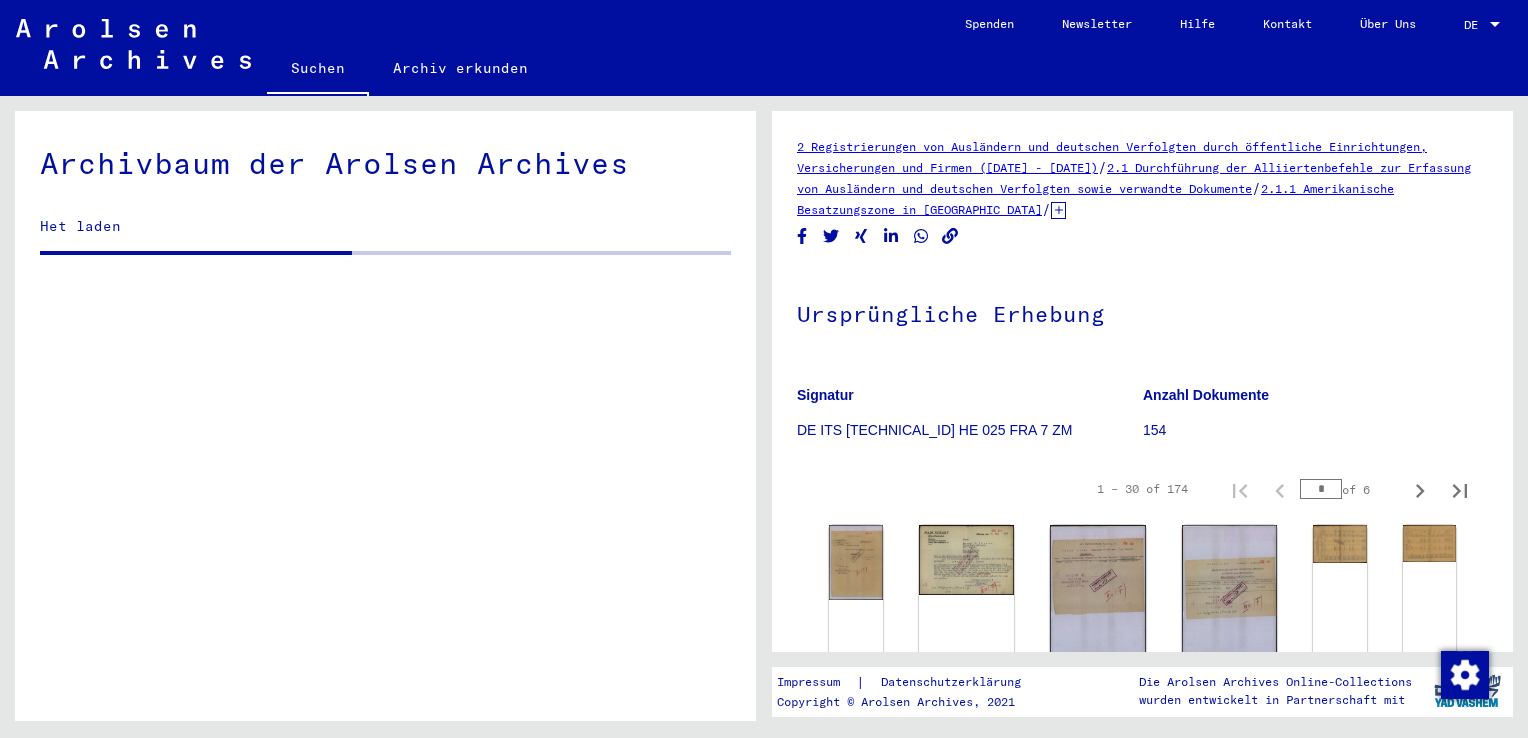 drag, startPoint x: 1527, startPoint y: 271, endPoint x: 1527, endPoint y: 331, distance: 60 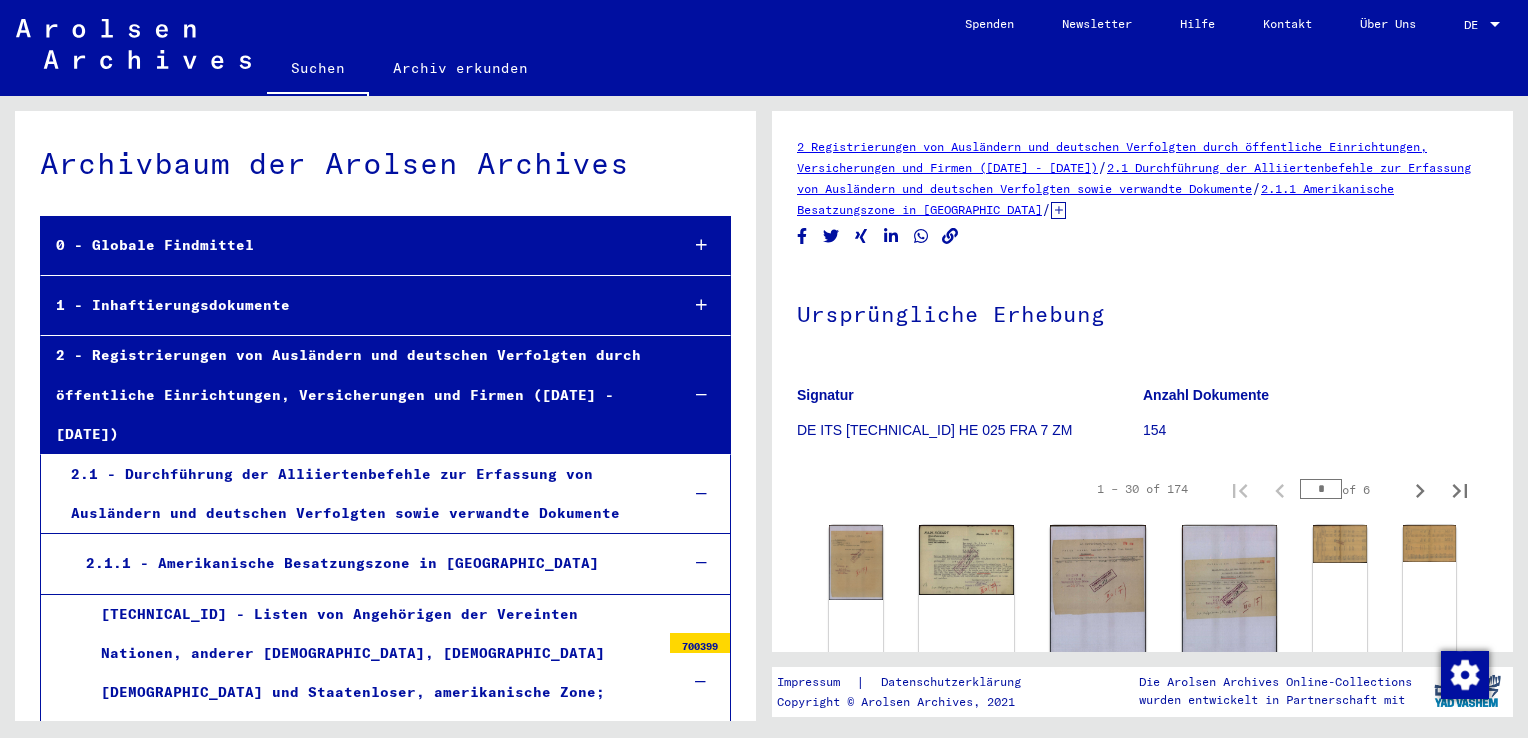 scroll, scrollTop: 3734, scrollLeft: 0, axis: vertical 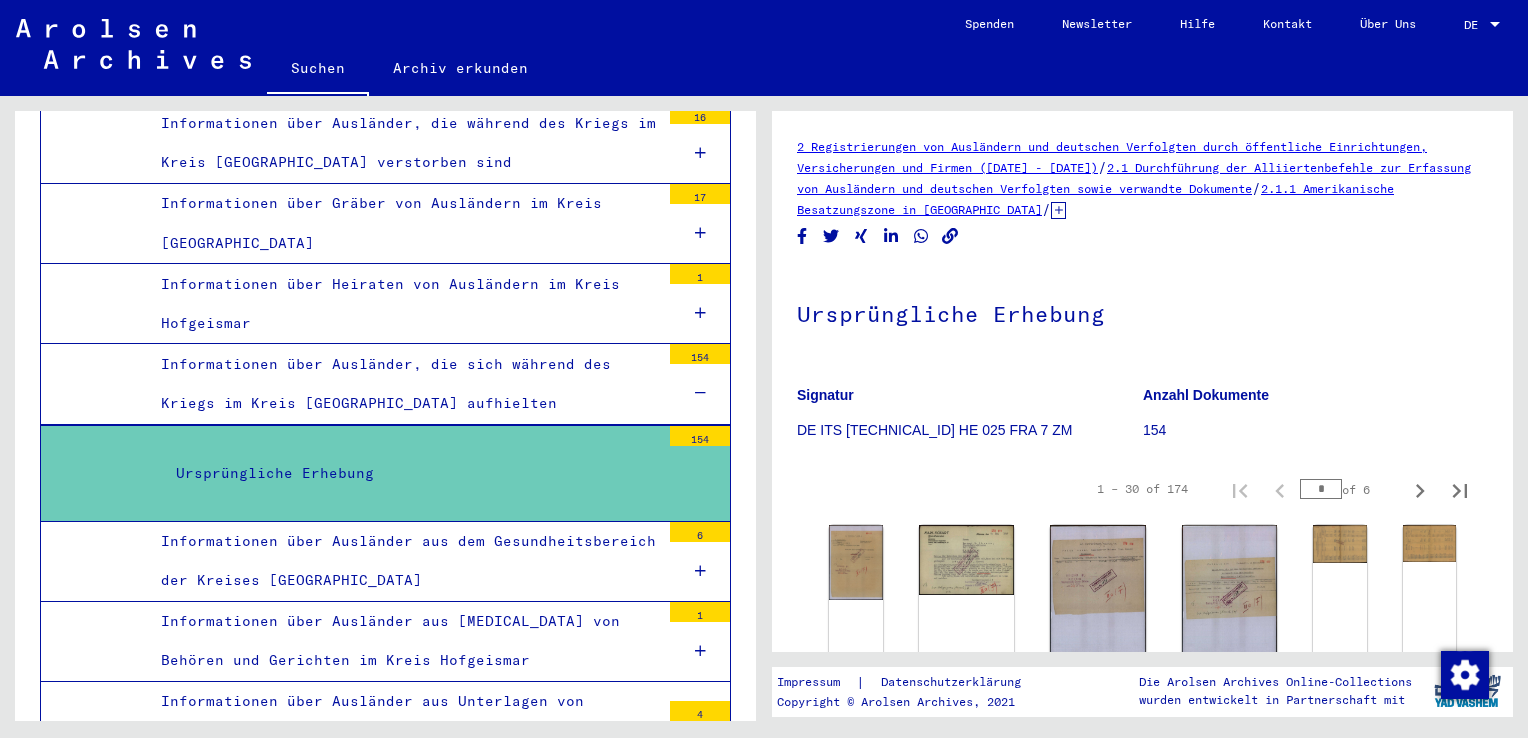 drag, startPoint x: 1527, startPoint y: 331, endPoint x: 1395, endPoint y: 314, distance: 133.0902 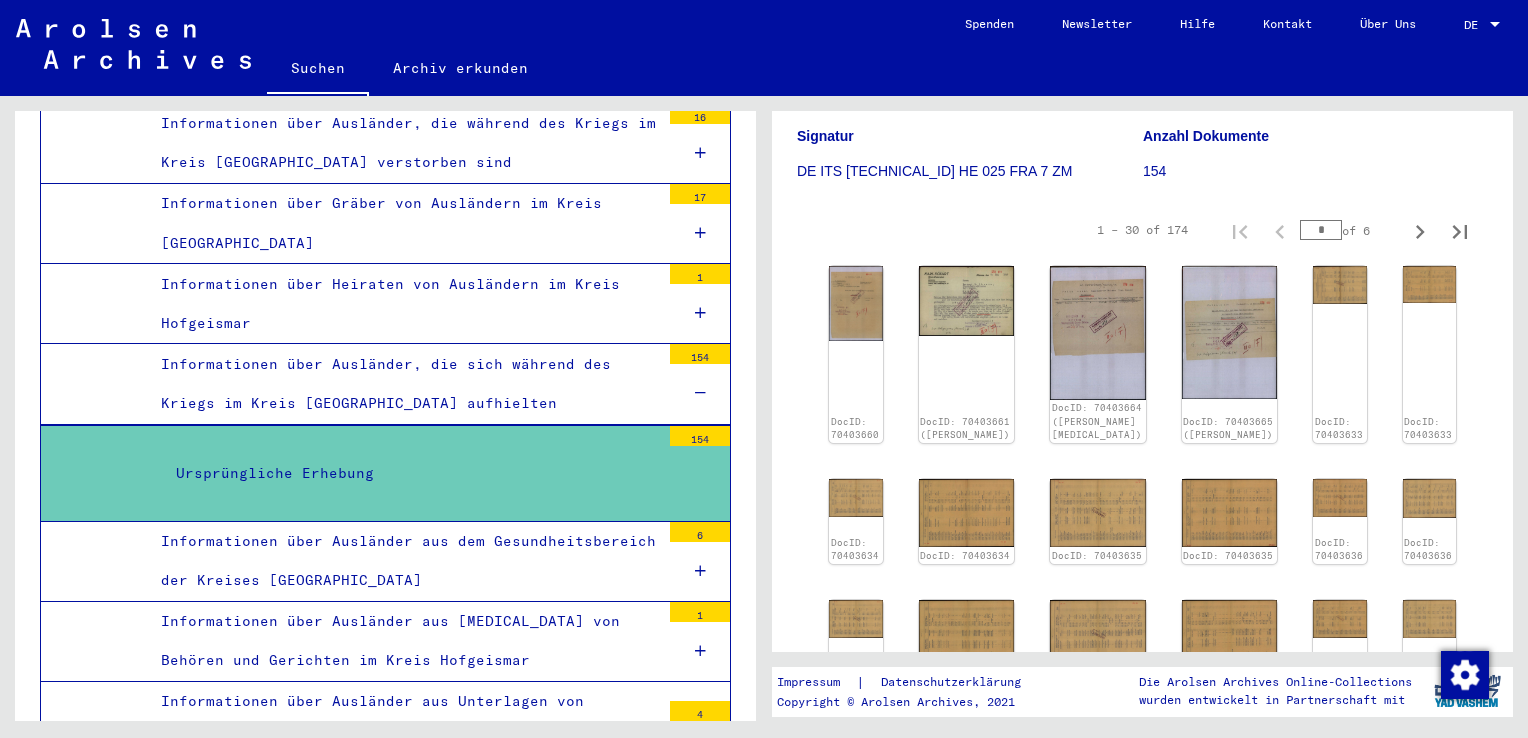 scroll, scrollTop: 0, scrollLeft: 0, axis: both 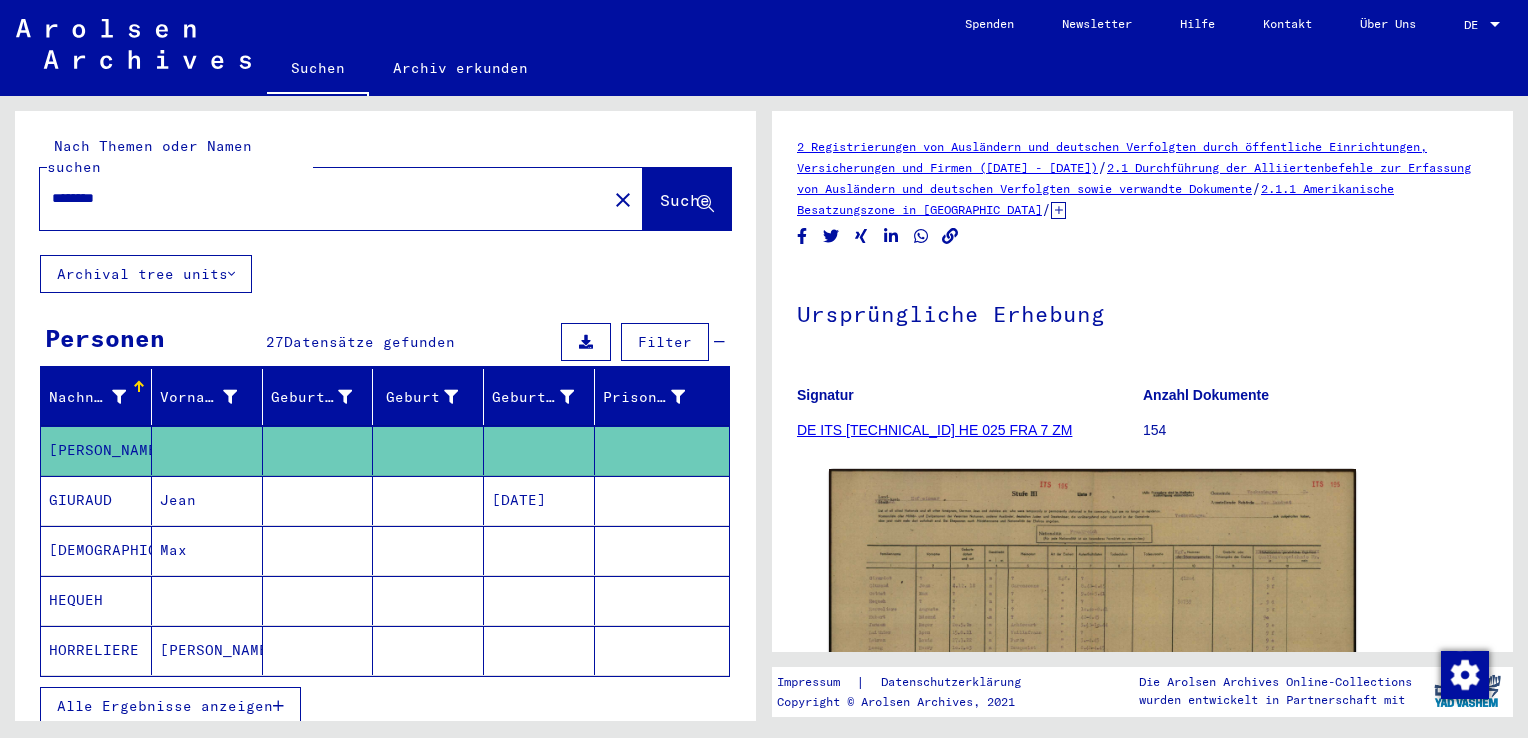 click on "2 Registrierungen von Ausländern und deutschen Verfolgten durch öffentliche Einrichtungen, Versicherungen und Firmen ([DATE] - [DATE])   /   2.1 Durchführung der Alliiertenbefehle zur Erfassung von Ausländern und deutschen Verfolgten sowie verwandte Dokumente   /   2.1.1 Amerikanische Besatzungszone in [GEOGRAPHIC_DATA]   /   [TECHNICAL_ID] Listen von Angehörigen der Vereinten Nationen, anderer Ausländer, [DEMOGRAPHIC_DATA] [DEMOGRAPHIC_DATA] und Staatenloser, amerikanische Zone; [GEOGRAPHIC_DATA], [GEOGRAPHIC_DATA] (1)   /   [TECHNICAL_ID] HE Unterlagen aus [GEOGRAPHIC_DATA]   /   [TECHNICAL_ID] HE 025 Dokumente aus dem [GEOGRAPHIC_DATA]   /   [TECHNICAL_ID] HE 025 FRA Nationalität/Herkunft der aufgeführten Personen: Französisch   /   [TECHNICAL_ID] HE 025 FRA 7 Informationen über Ausländer, die sich während des Kriegs im Kreis Hofgeismar aufhielten   /  Ursprüngliche Erhebung  Signatur DE ITS [TECHNICAL_ID] HE 025 FRA 7 ZM Anzahl Dokumente 154 DocID: 70403783 See comments created before [DATE]" 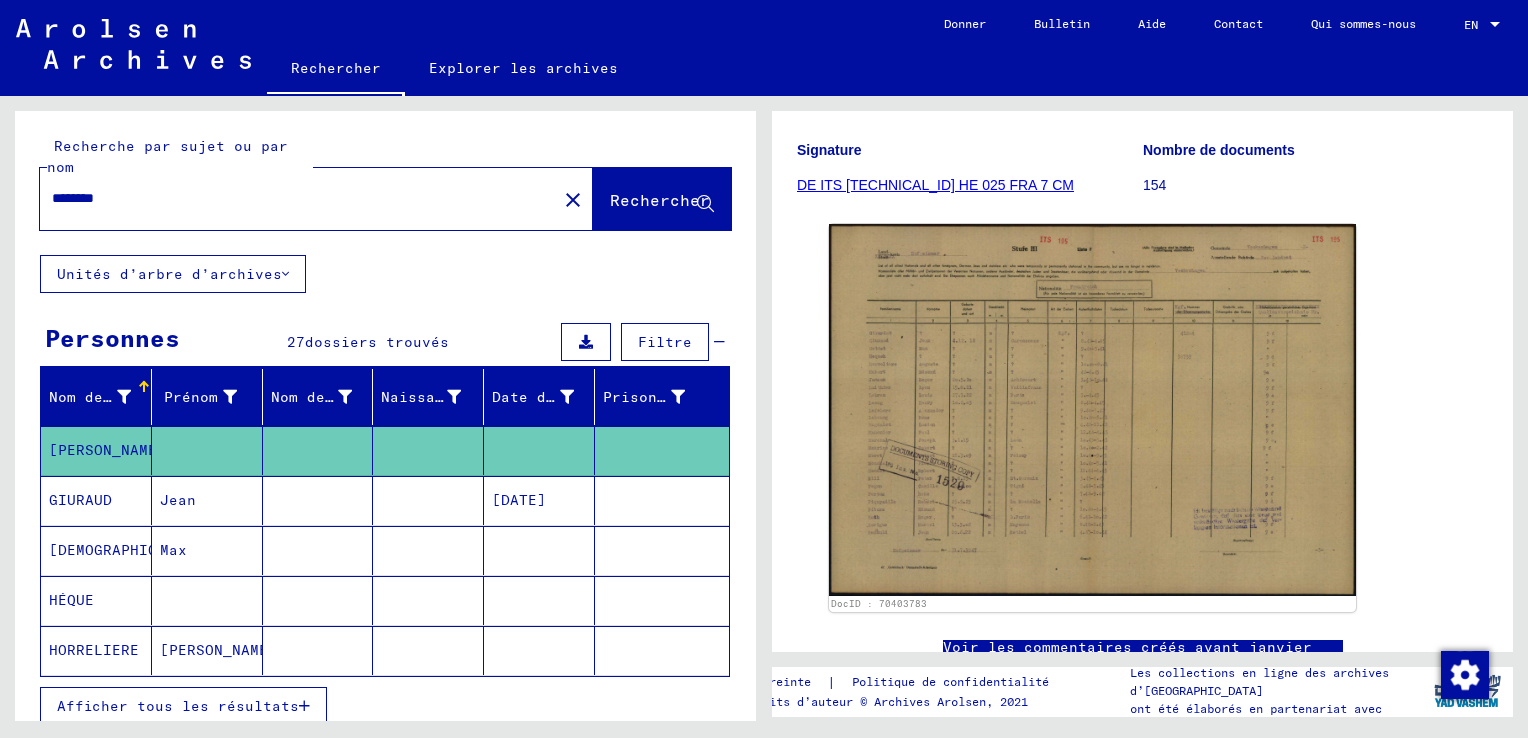 scroll, scrollTop: 233, scrollLeft: 0, axis: vertical 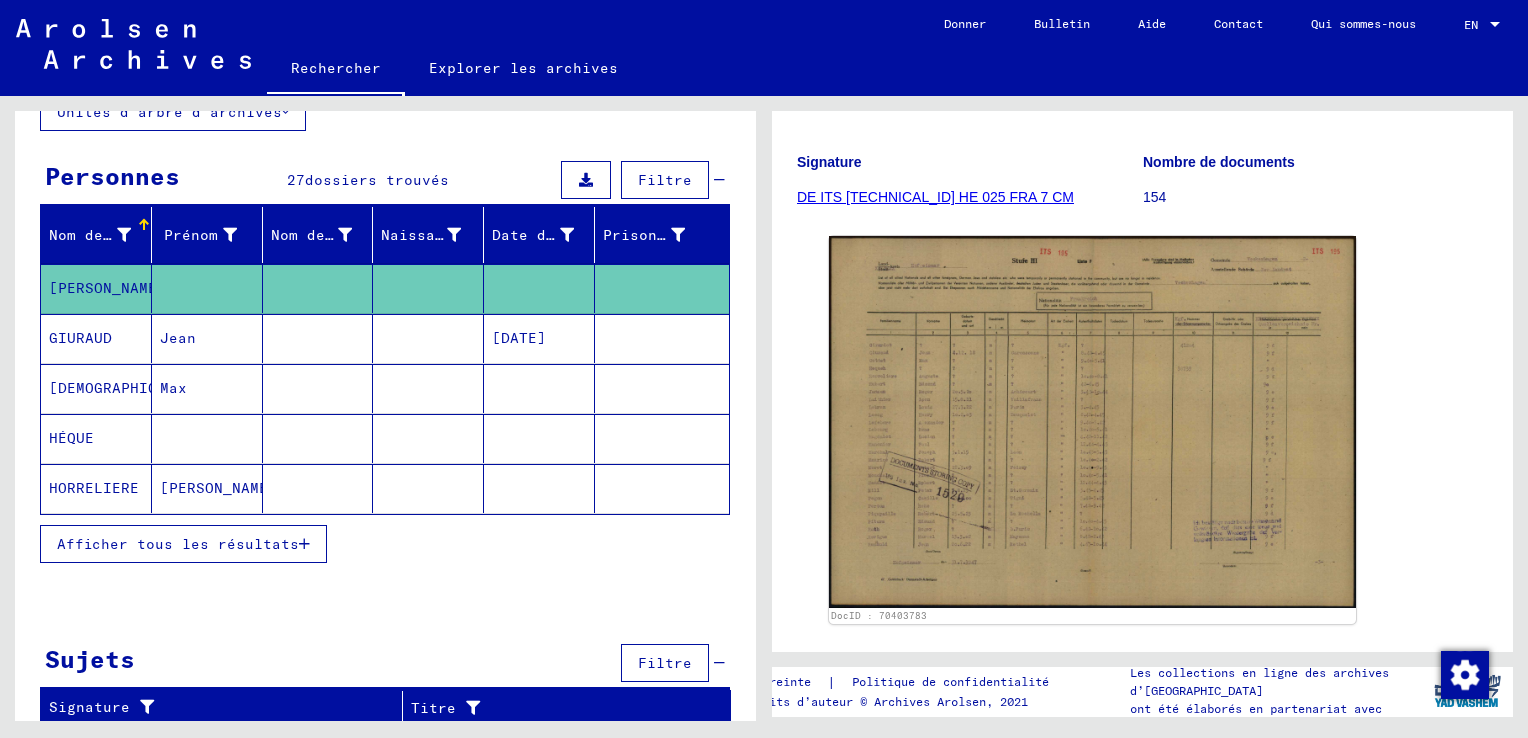 click on "Afficher tous les résultats" at bounding box center [178, 544] 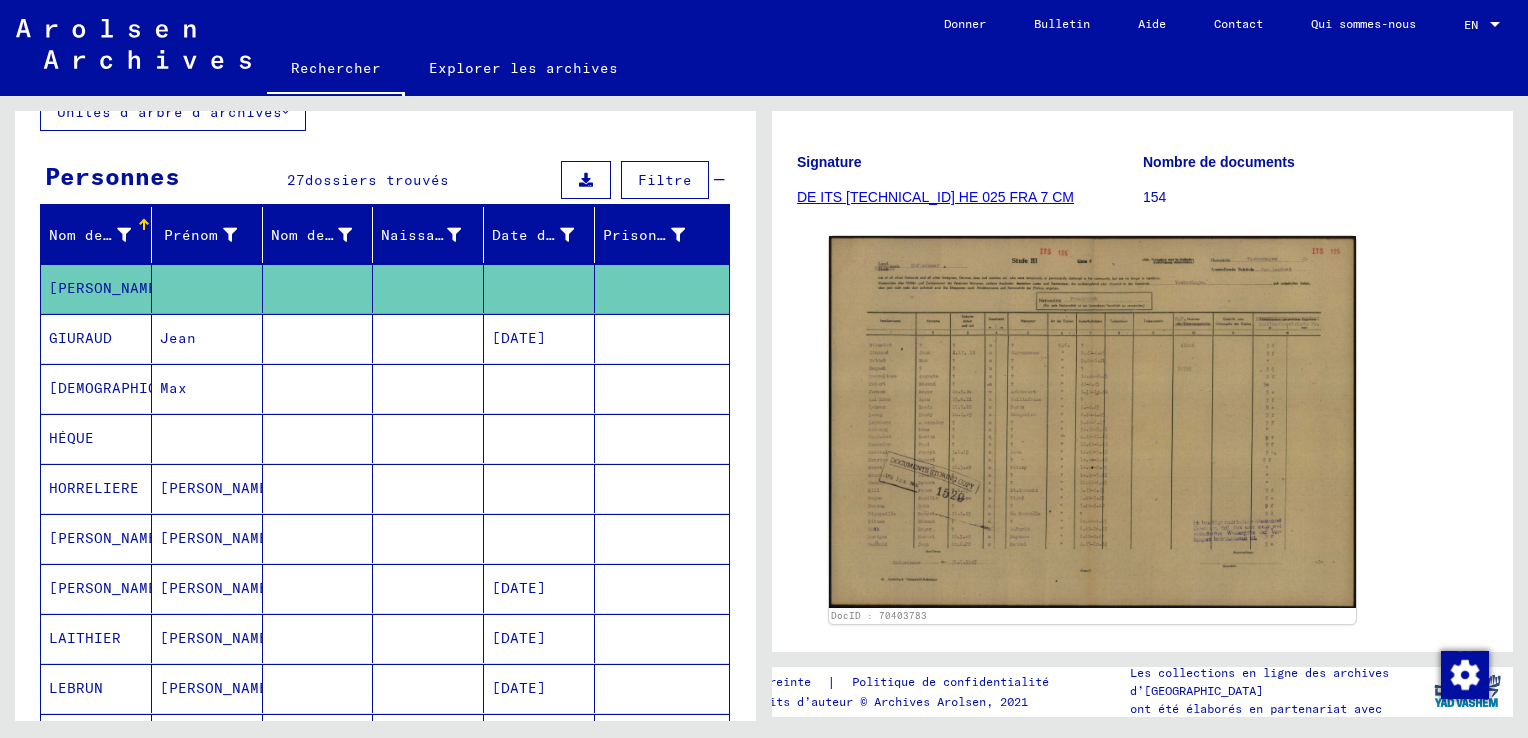 drag, startPoint x: 740, startPoint y: 316, endPoint x: 748, endPoint y: 382, distance: 66.48308 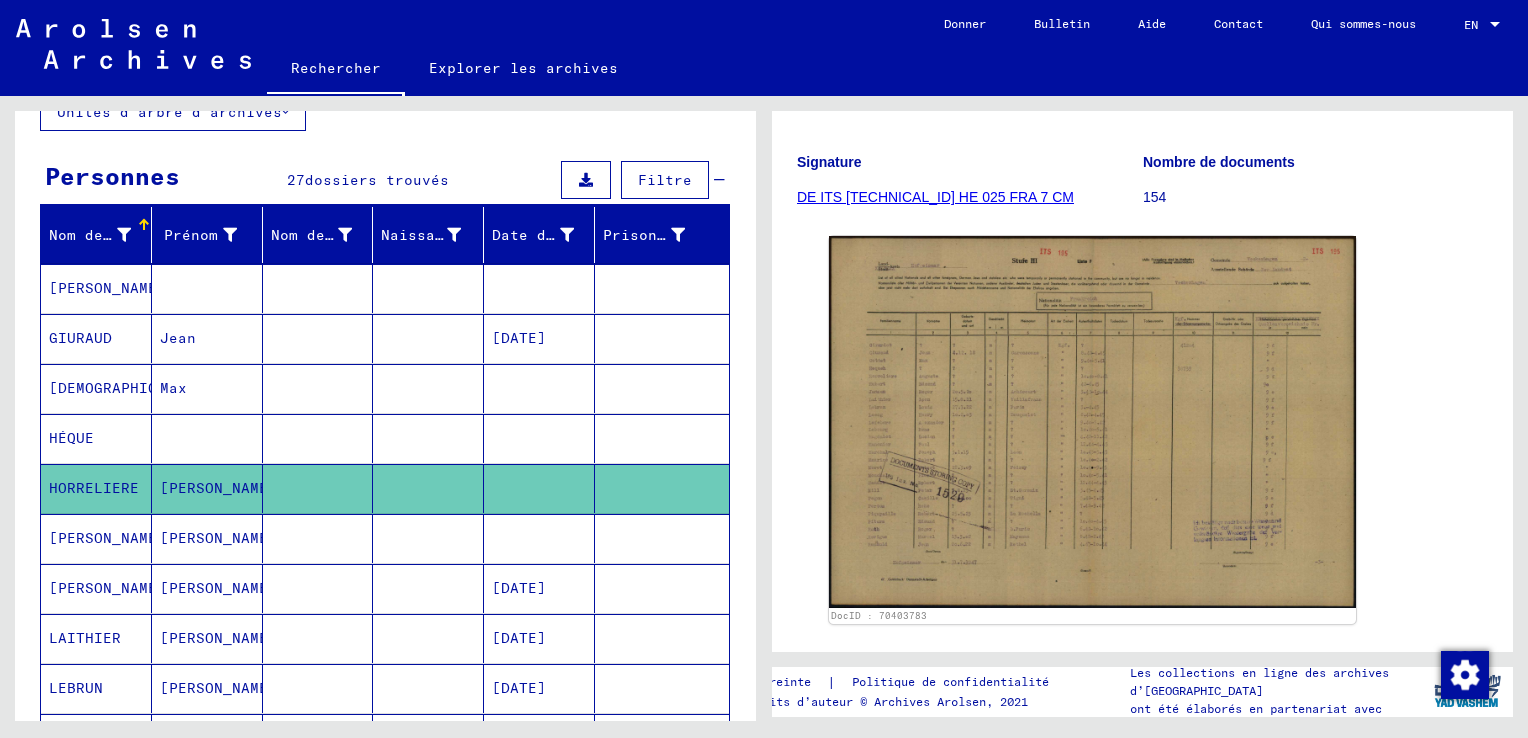 drag, startPoint x: 757, startPoint y: 346, endPoint x: 765, endPoint y: 392, distance: 46.69047 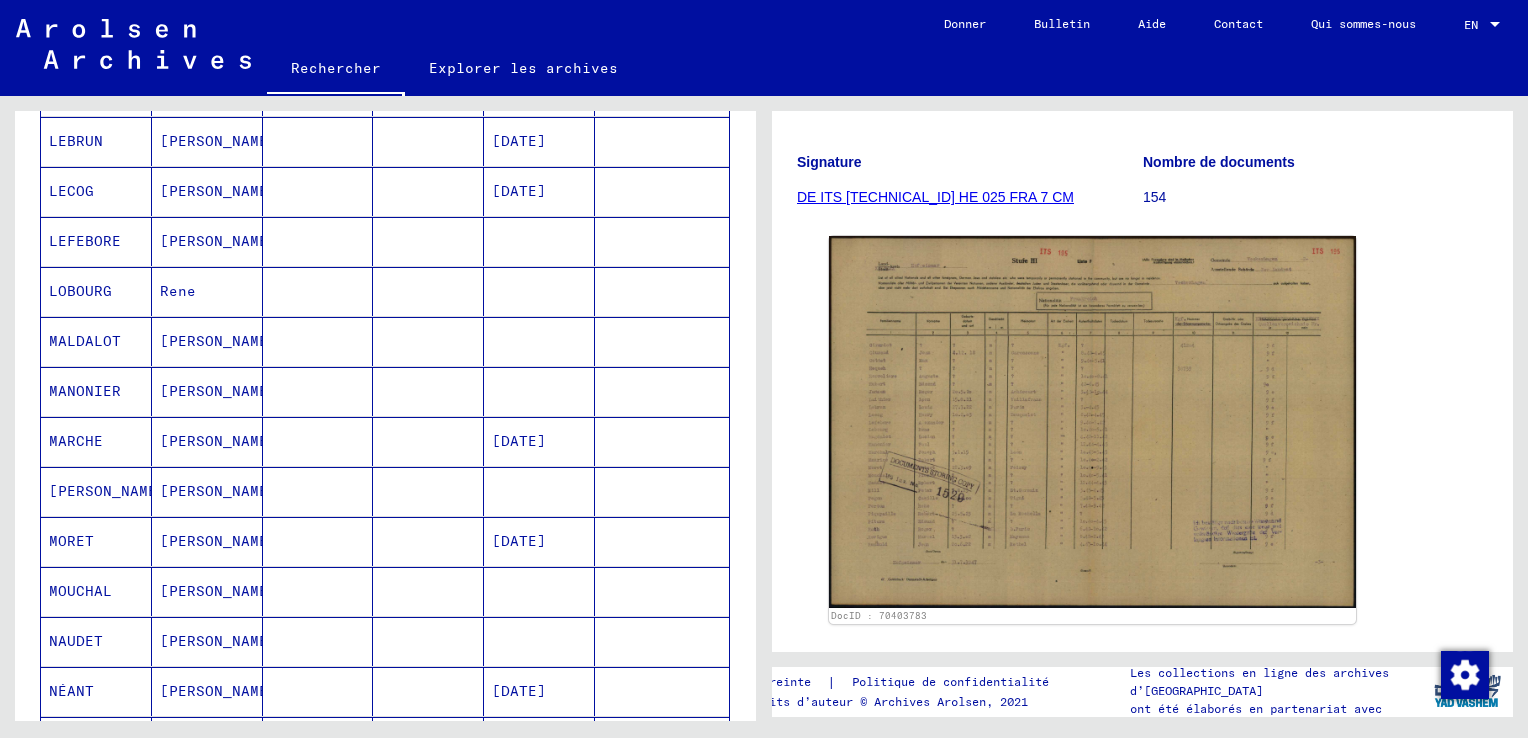 scroll, scrollTop: 776, scrollLeft: 0, axis: vertical 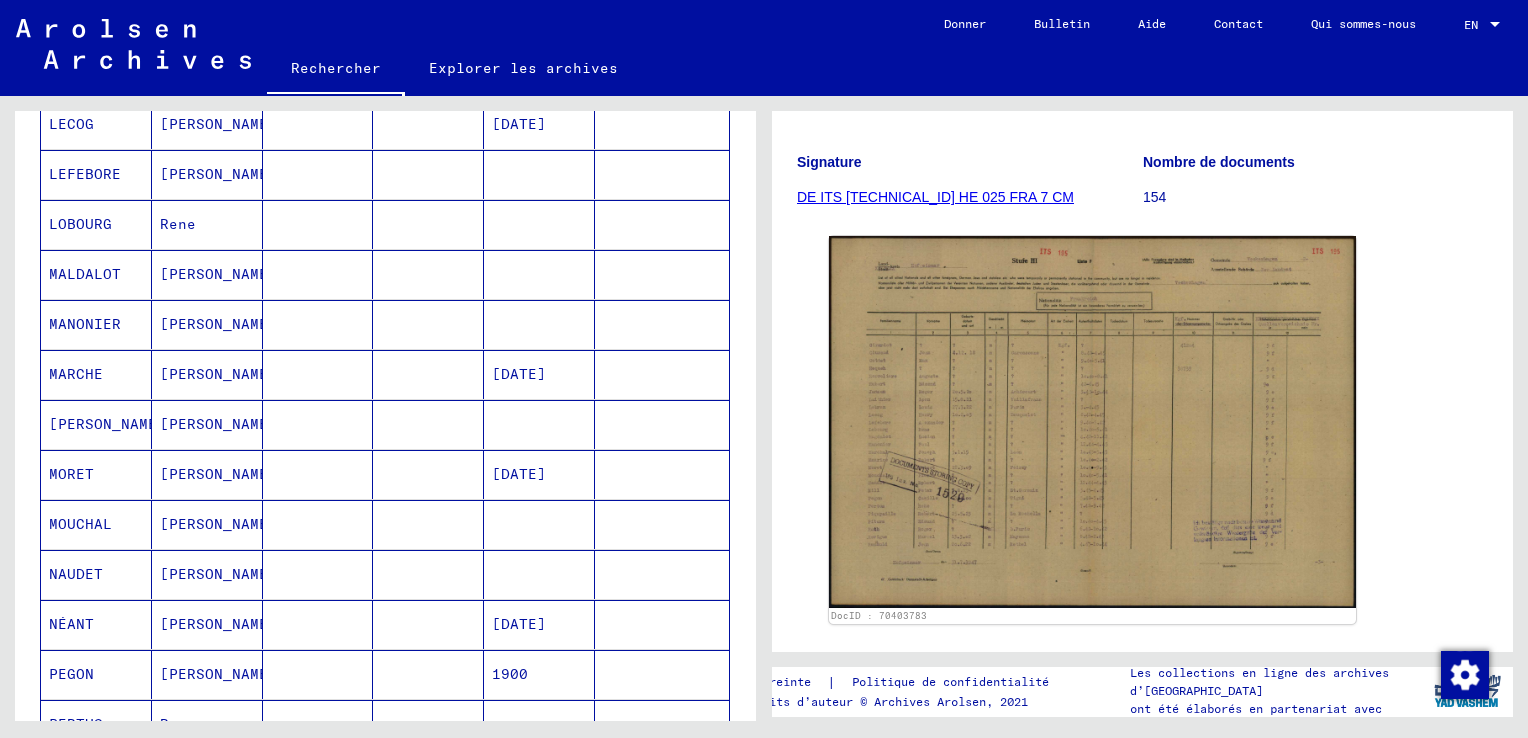 click on "Nom de famille   Prénom   Nom de jeune fille   Naissance   Date de naissance   Prisonnier #   [PERSON_NAME]         [DATE]      GOTTET   [PERSON_NAME]                  HORRELIERE   [PERSON_NAME]               [PERSON_NAME]         [DATE]      [PERSON_NAME]         [DATE]      [PERSON_NAME]         [DATE]      [PERSON_NAME]         [DATE]      [PERSON_NAME]   [PERSON_NAME]   [PERSON_NAME]   [PERSON_NAME]         [DATE]      [PERSON_NAME]         [DATE]      [PERSON_NAME]               NÉANT   [PERSON_NAME]         [DATE]      [PERSON_NAME]         1900      [PERSON_NAME]         [DATE]      PITURS   [PERSON_NAME]               1 – 25 sur 27  *  sur 2  Afficher moins  Signature Nachname Vorname Geburtsname Religion" at bounding box center (385, 312) 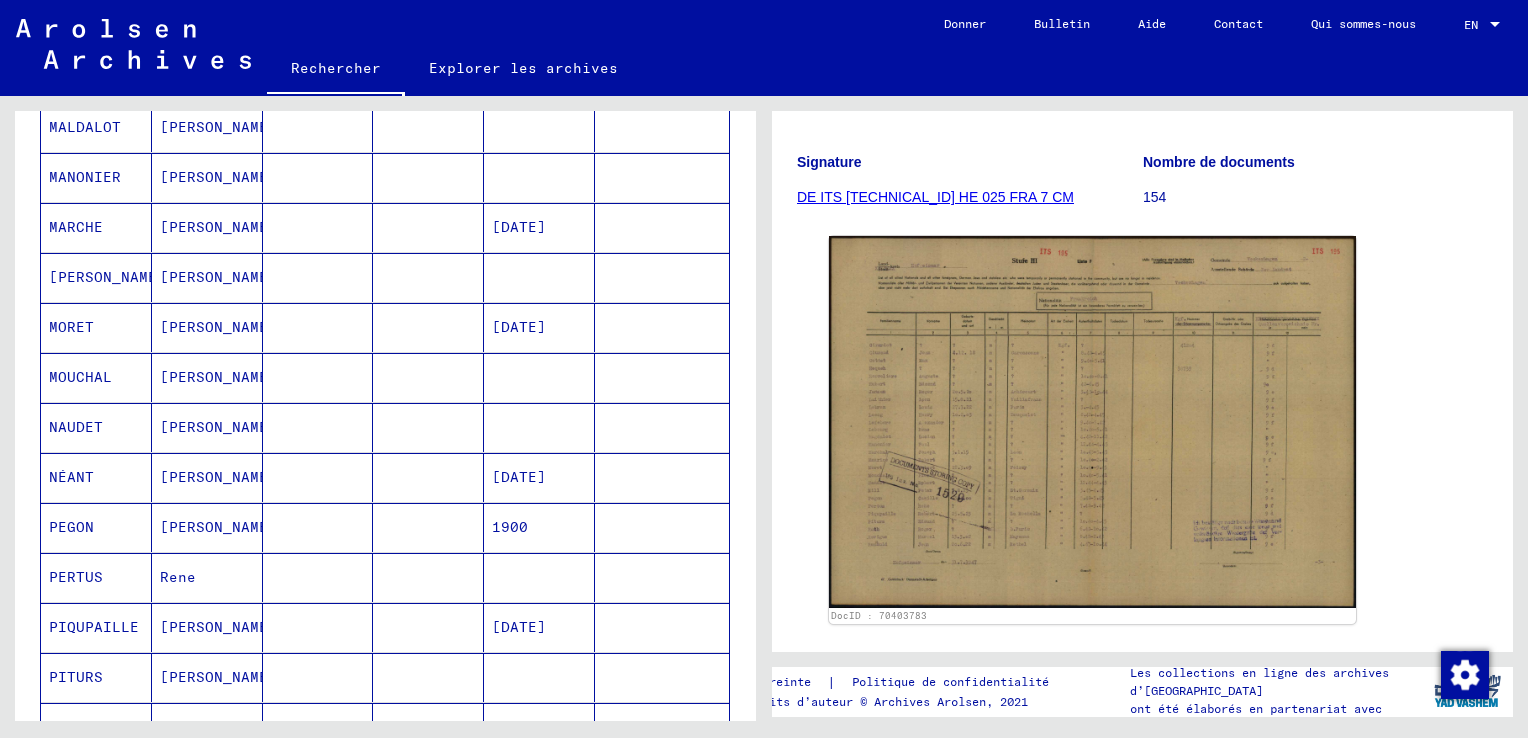 scroll, scrollTop: 1194, scrollLeft: 0, axis: vertical 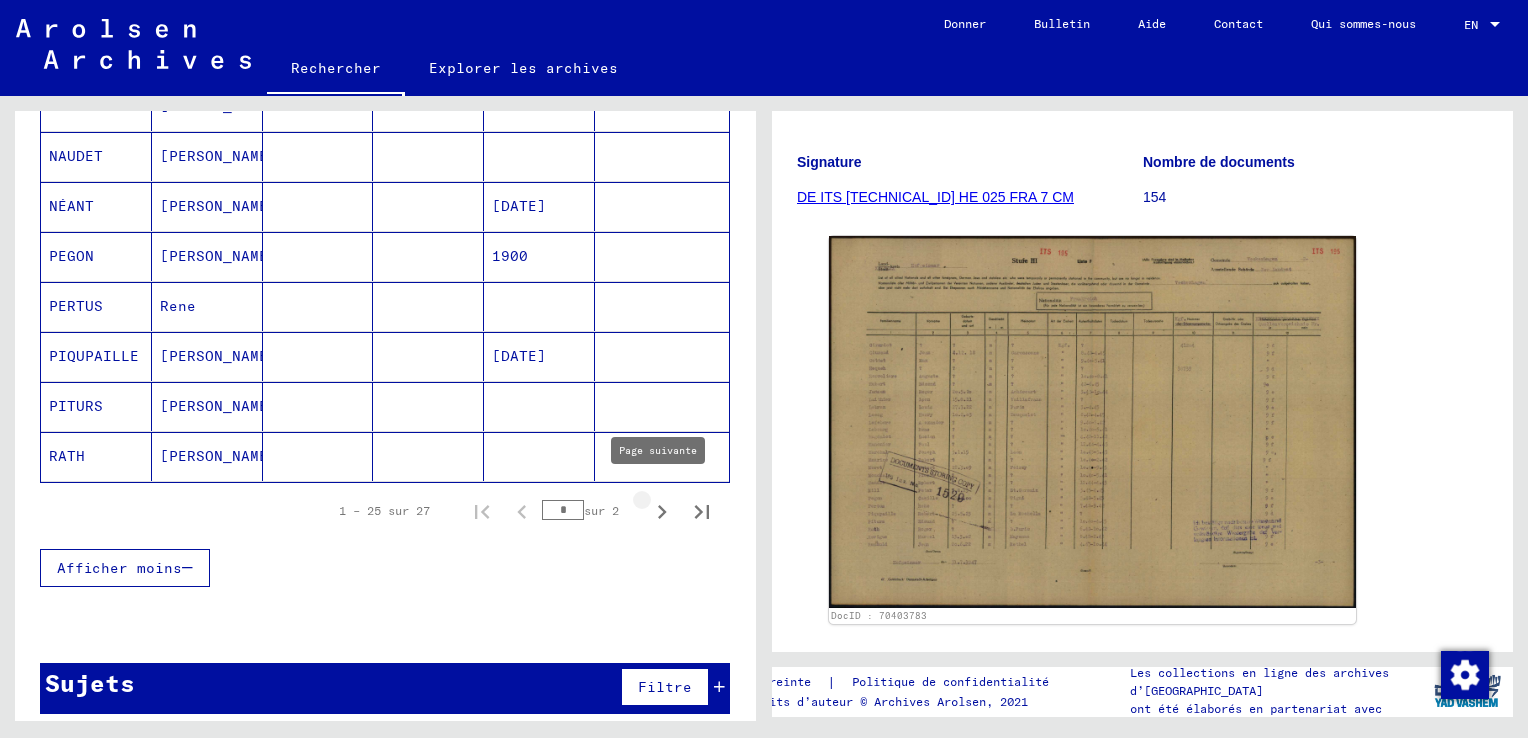 click 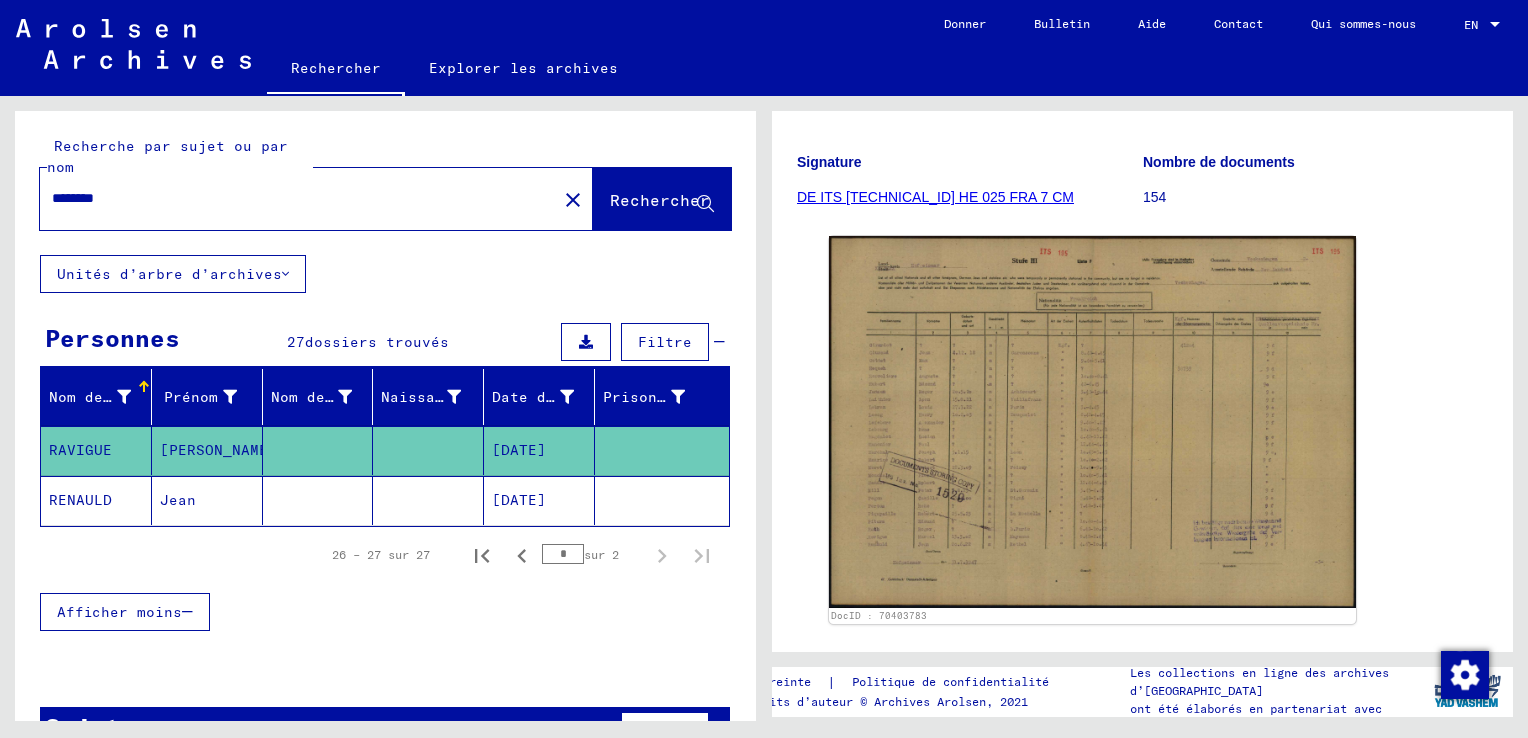 scroll, scrollTop: 53, scrollLeft: 0, axis: vertical 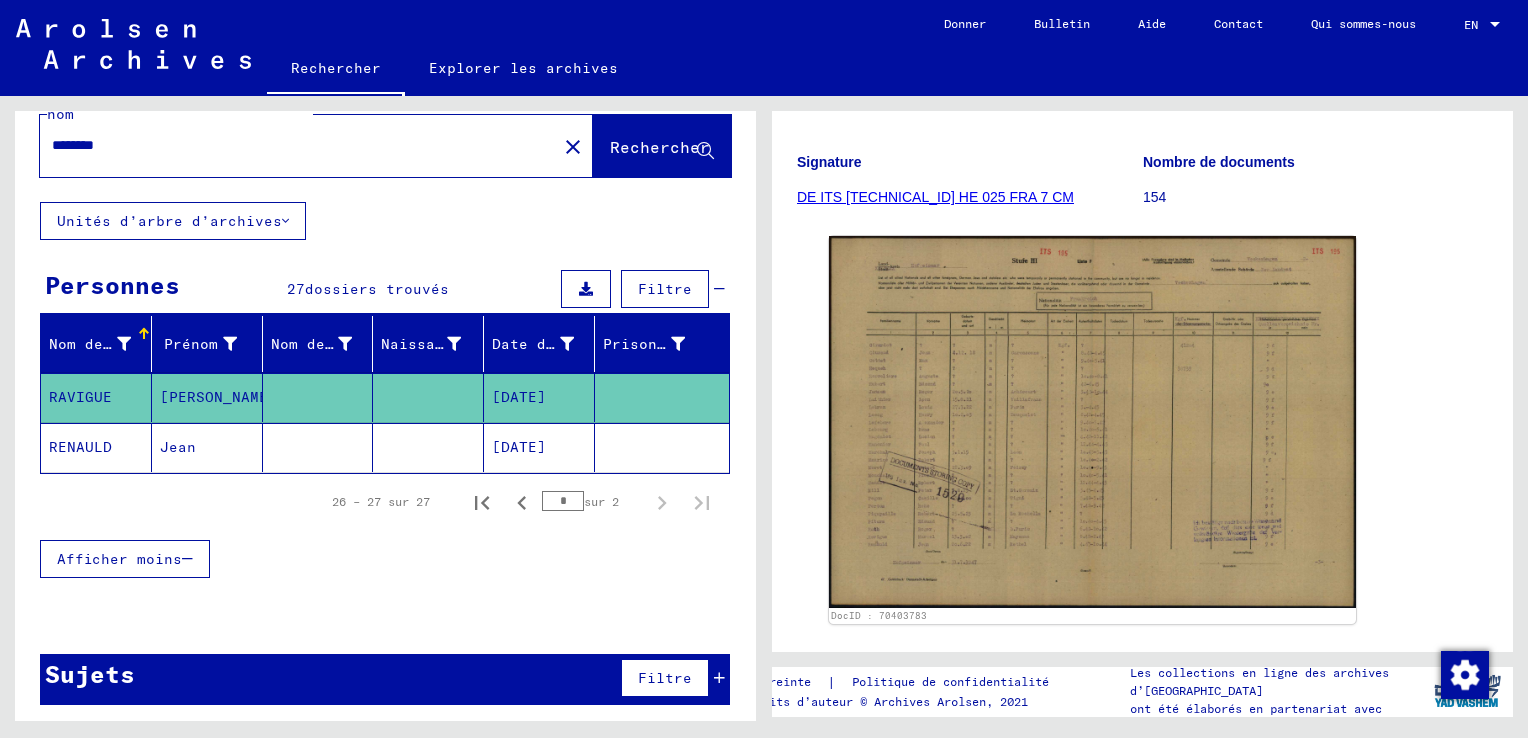 click on "Recherche par sujet ou par nom ******** close  Rechercher   Unités d’arbre d’archives  Personnes 27  dossiers trouvés  Filtre   Nom de famille   [PERSON_NAME] de jeune fille   Naissance   Date de naissance   Prisonnier #   RAVIGUE   [PERSON_NAME]         [DATE]      [PERSON_NAME]         [DATE]      26 – 27 sur 27  *  sur 2  Afficher moins  Signature Nachname Vorname Geburtsname Geburt‏ Geburtsdatum Prisoner # Vater (Adoptivvater) Mutter (Adoptivmutter) Religion Nationalität Beruf Haftstätte Sterbedatum Letzter Wohnort Letzter Wohnort (Land) Haftstätte Letzter Wohnort (Provinz) Letzter Wohnort (Ort) Letzter Wohnort (Stadtteil) Letzter Wohnort (Straße) Letzter Wohnort (Hausnummer) [TECHNICAL_ID] - Informationen über Ausländer, die sich während des Kriegs im Kreis Hofgeismar aufhielten [PERSON_NAME] [TECHNICAL_ID] - Informationen über Ausländer, die sich während des Kriegs im Kreis [GEOGRAPHIC_DATA] aufhielten GIURAUD Jean [DATE] GOTTET [PERSON_NAME] HORRELIERE [PERSON_NAME] [PERSON_NAME] [DATE] Leon" 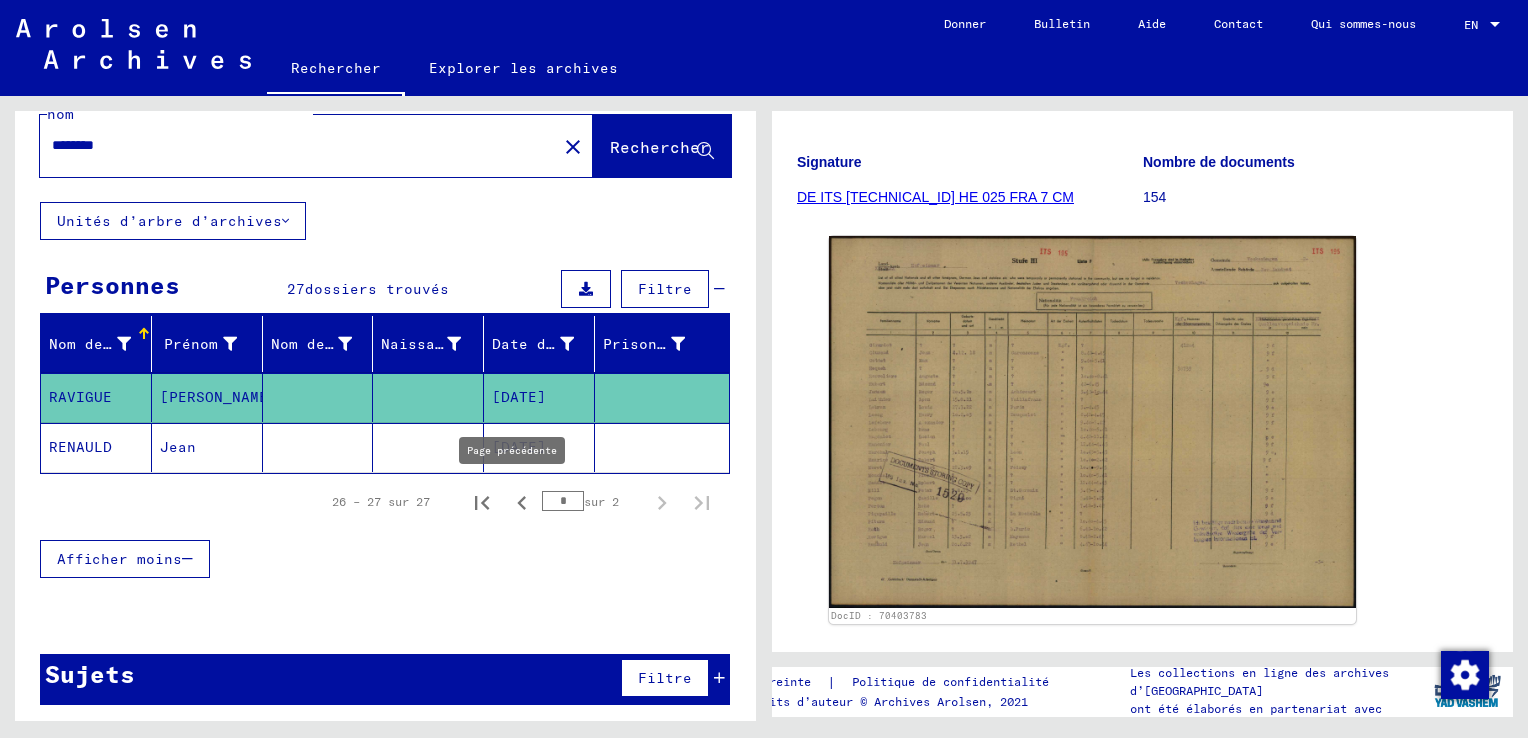click 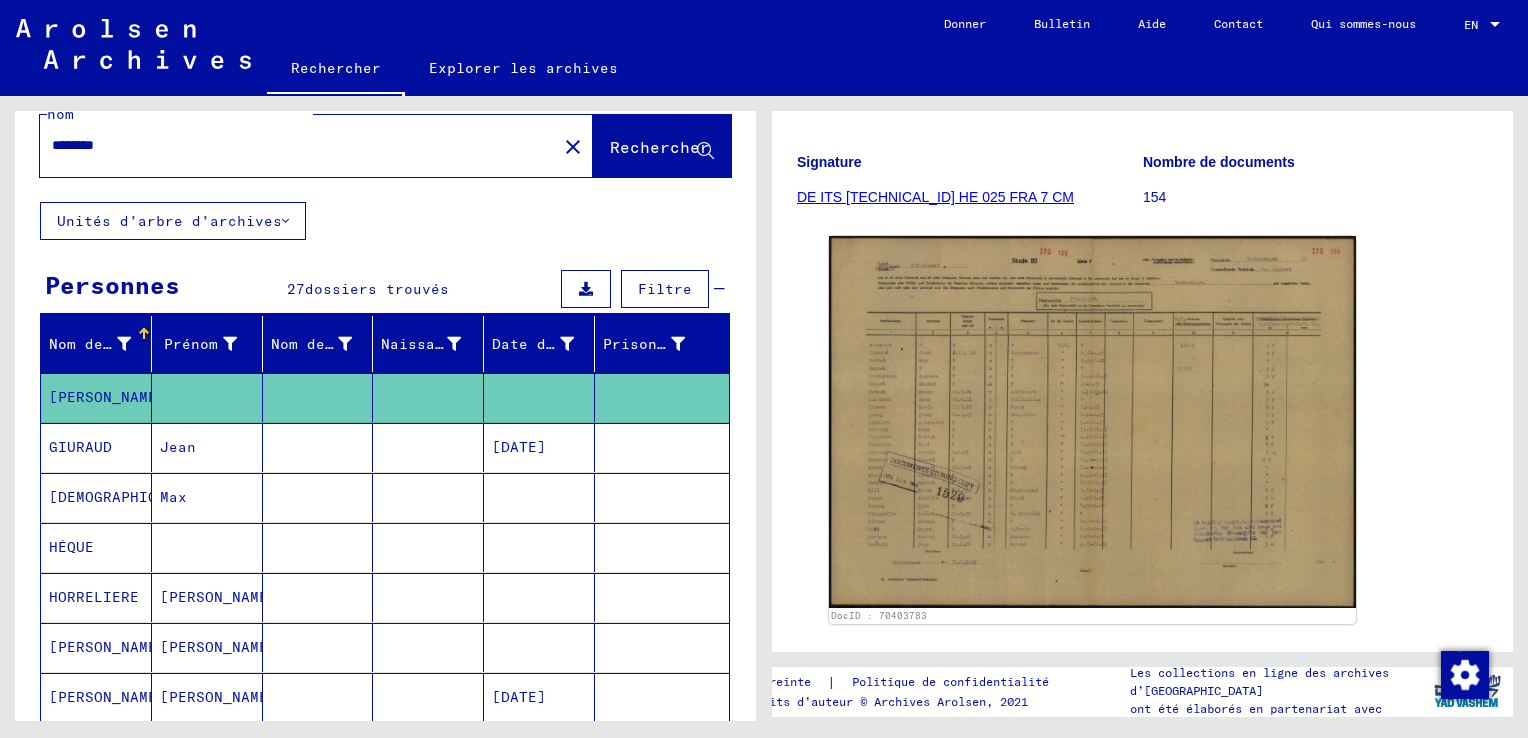 drag, startPoint x: 1522, startPoint y: 290, endPoint x: 1527, endPoint y: 397, distance: 107.11676 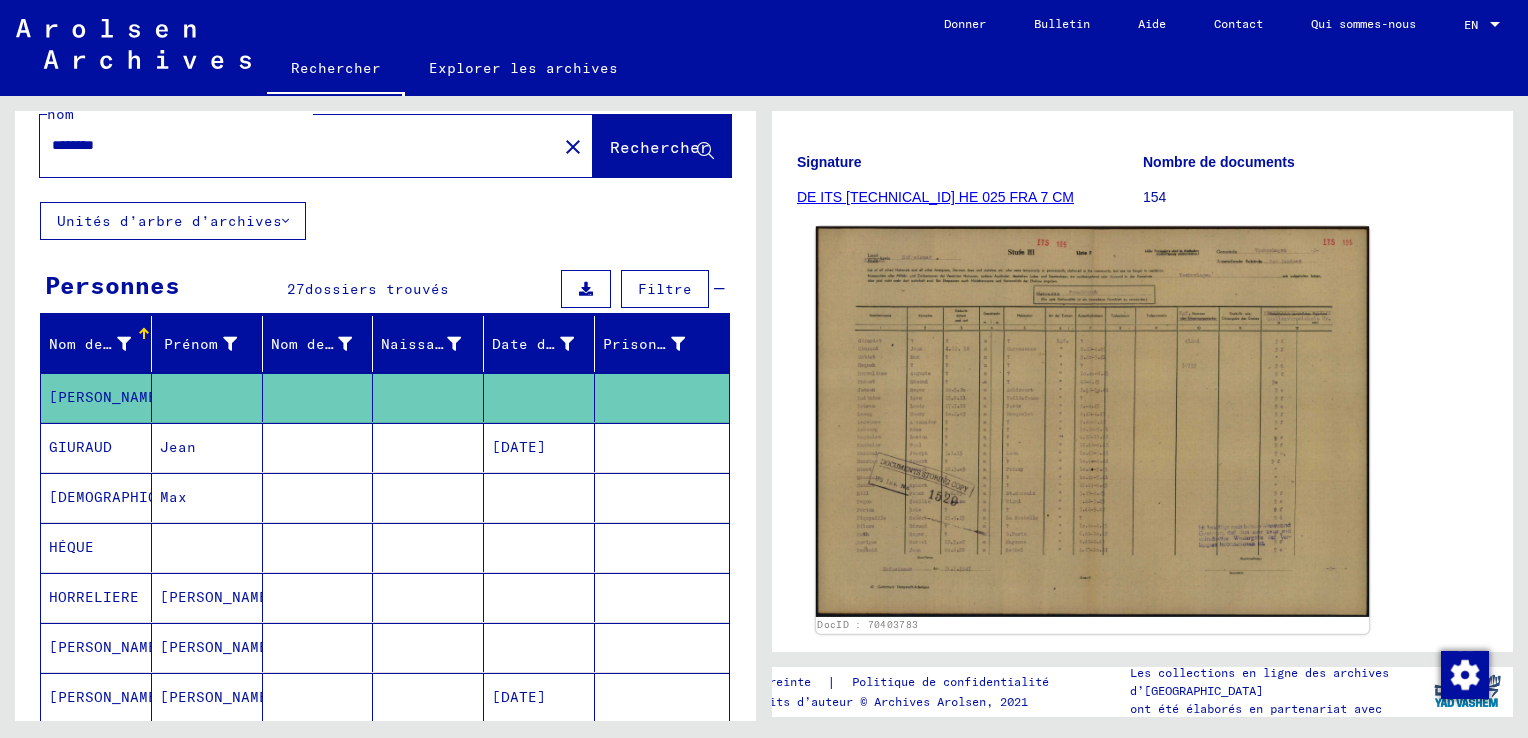 click 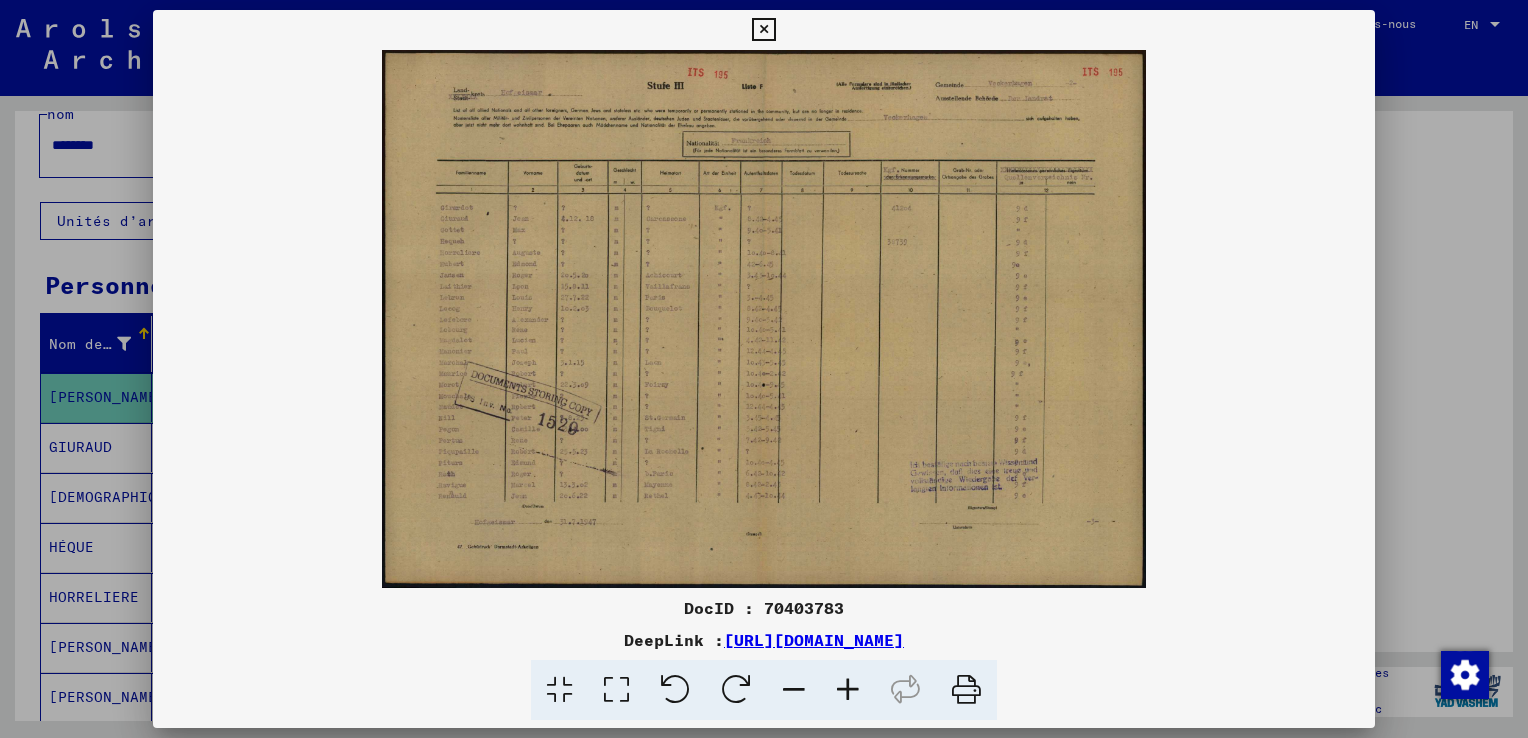 drag, startPoint x: 699, startPoint y: 697, endPoint x: 340, endPoint y: 668, distance: 360.1694 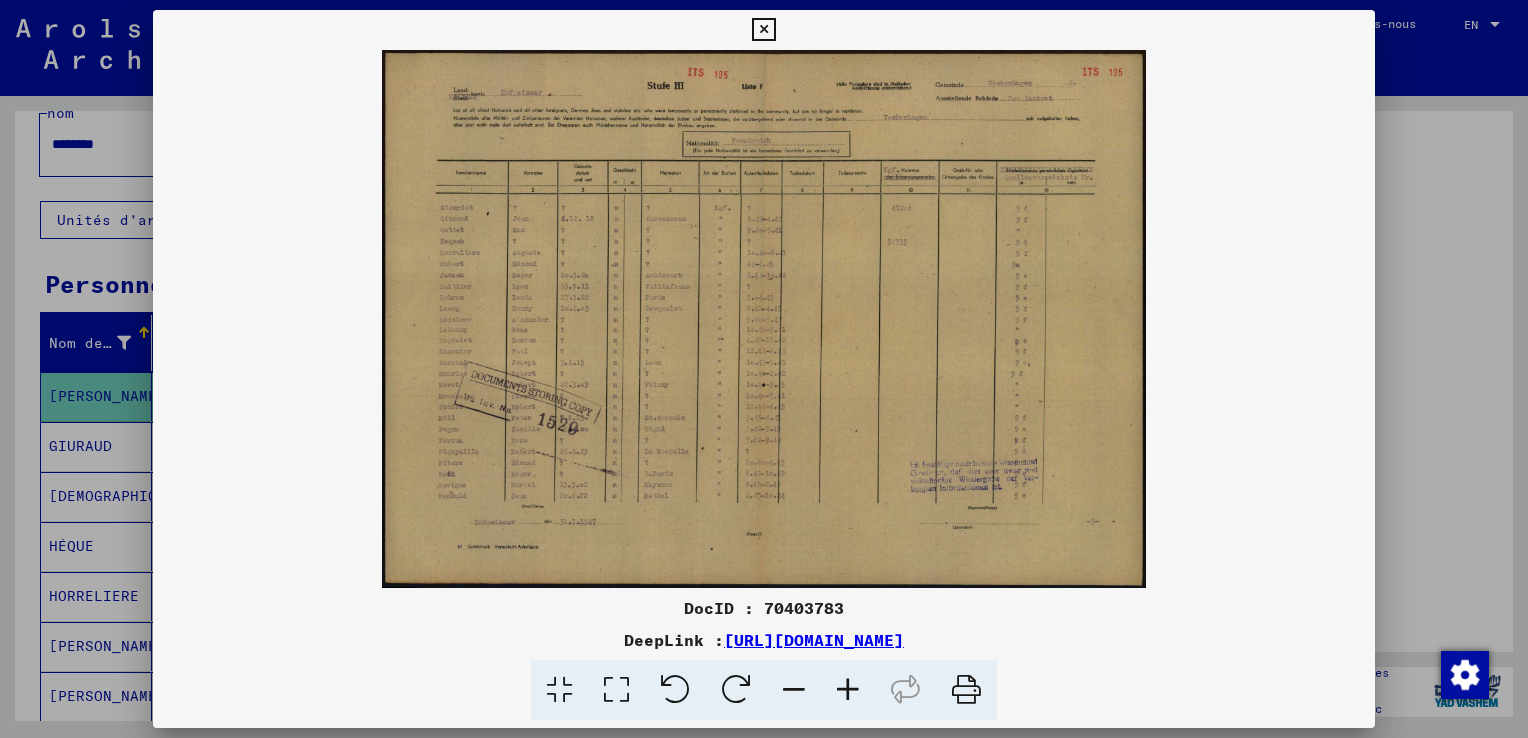 click at bounding box center [764, 319] 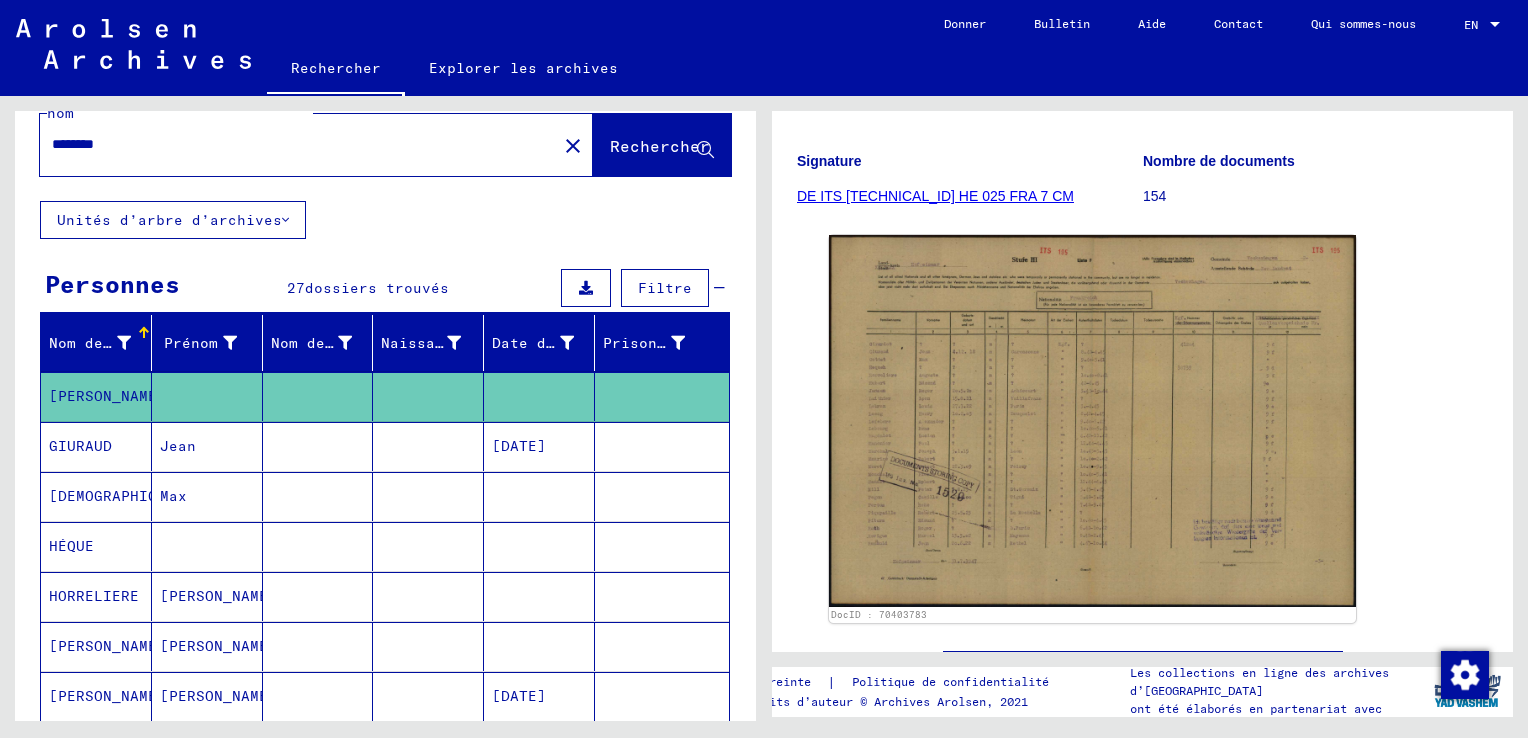 type on "********" 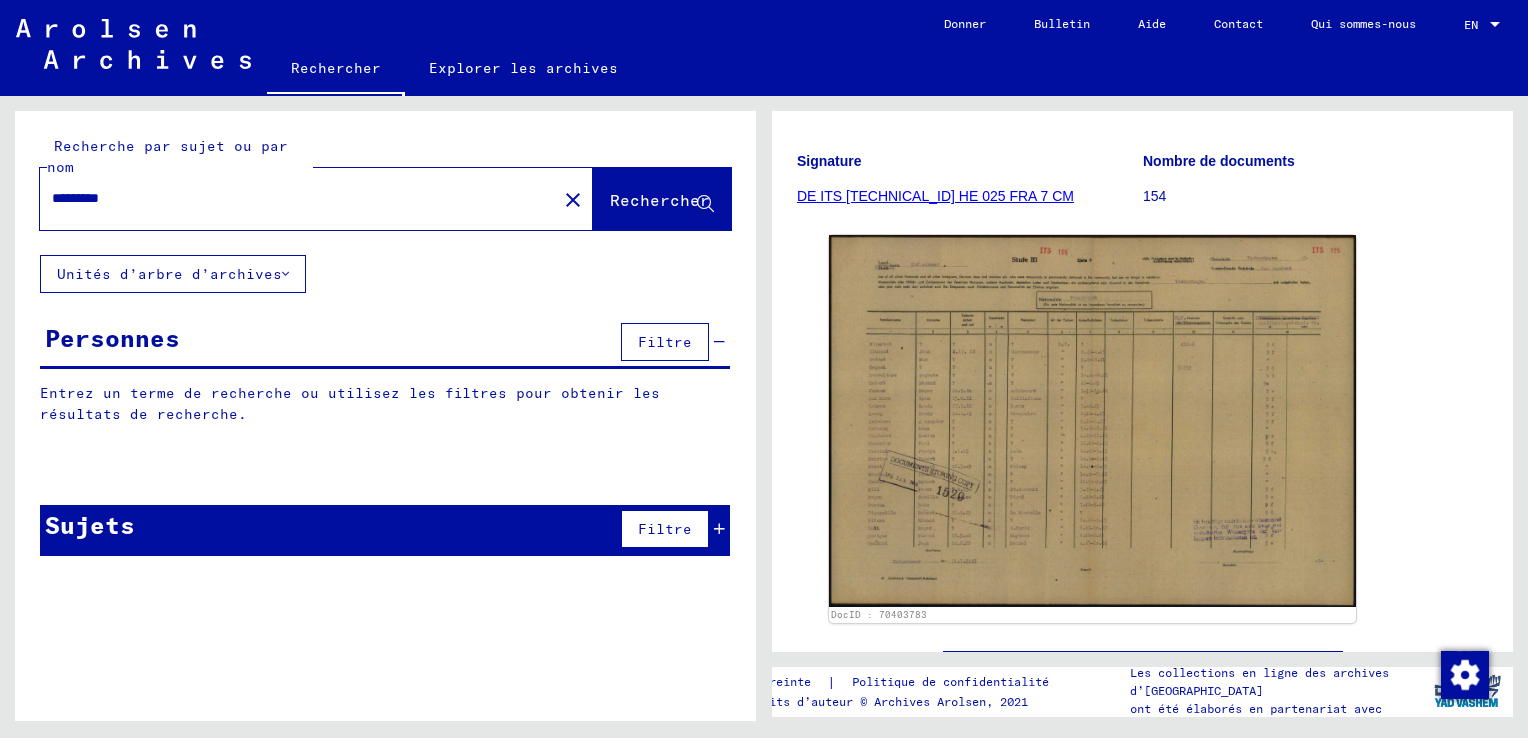 scroll, scrollTop: 0, scrollLeft: 0, axis: both 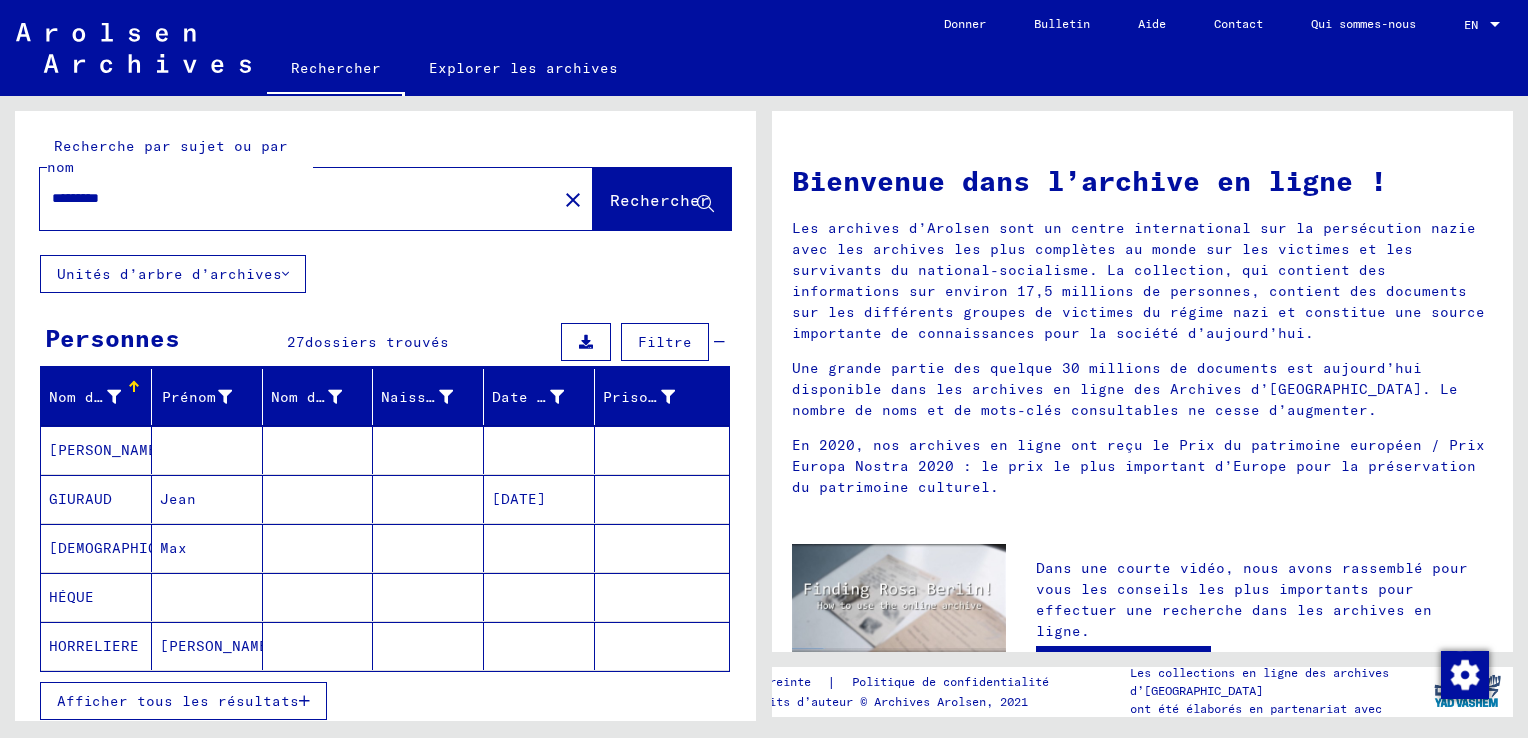 click on "Explorer les archives" 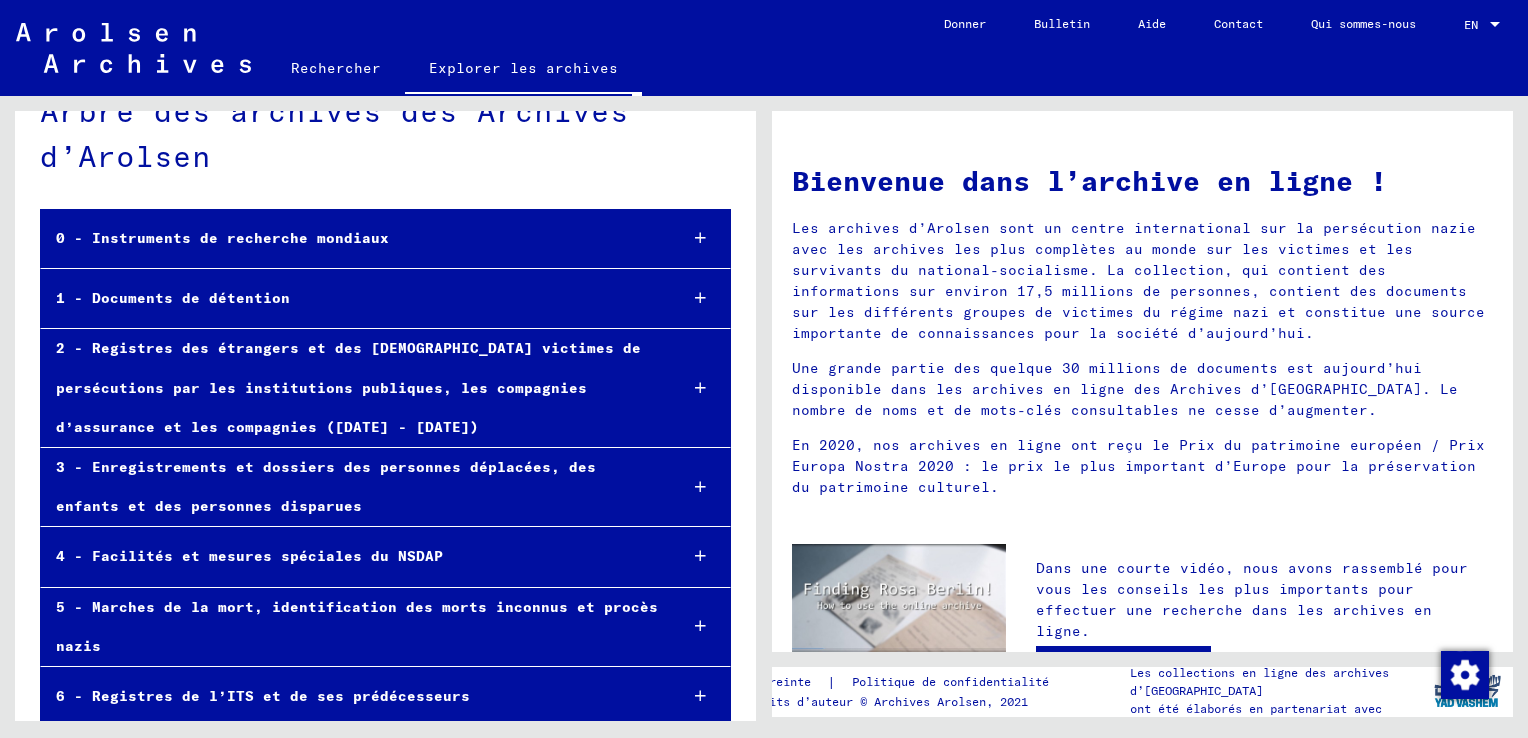 scroll, scrollTop: 0, scrollLeft: 0, axis: both 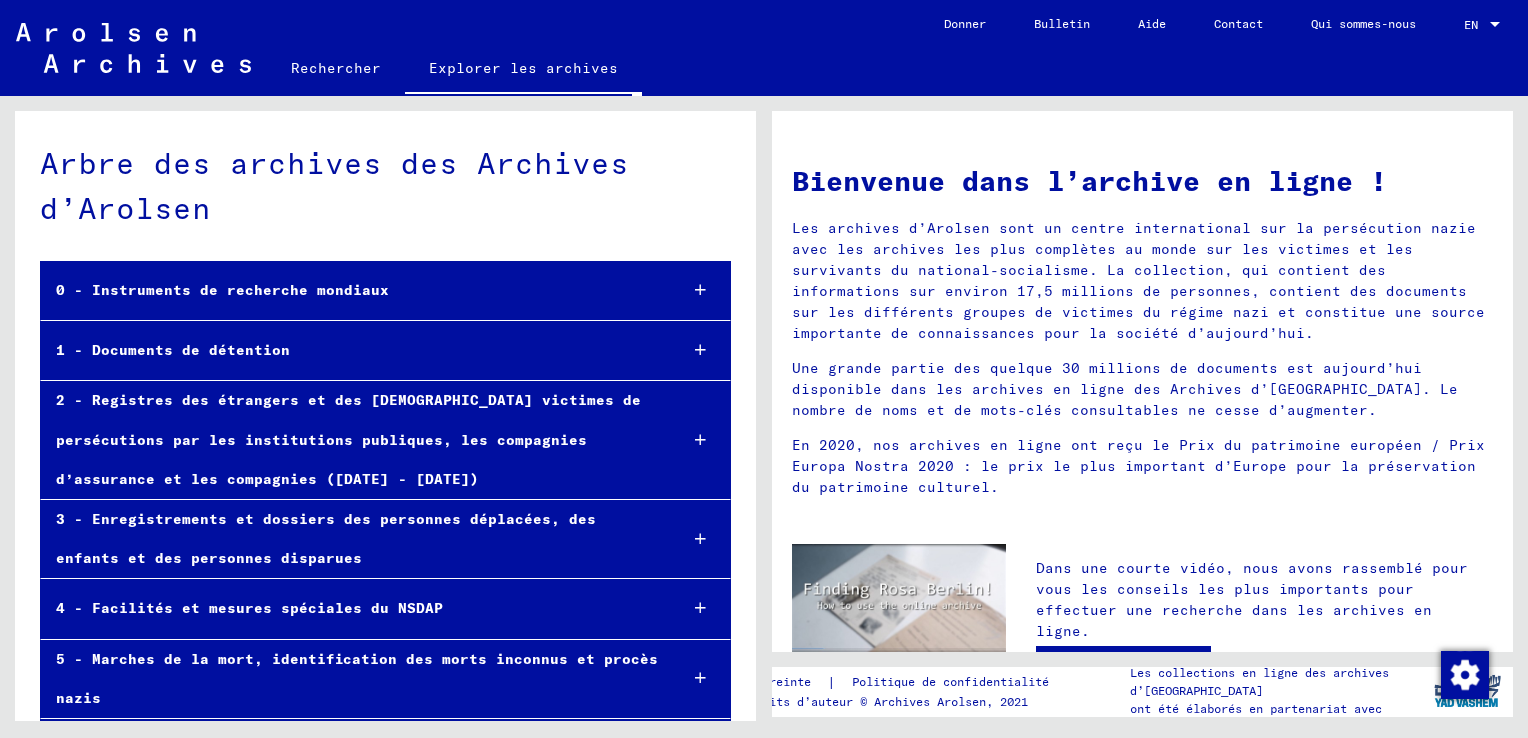 click on "Bulletin" 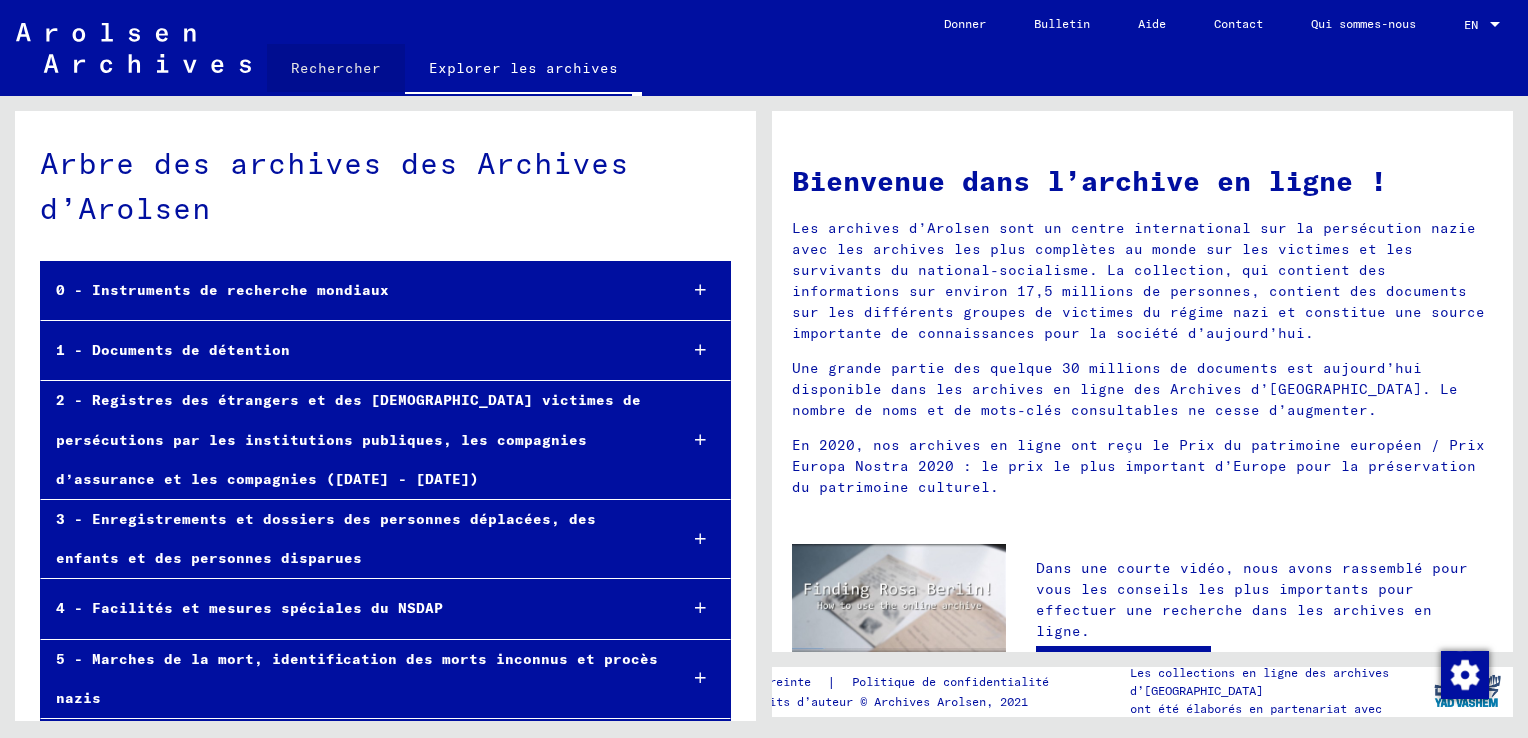 click on "Rechercher" 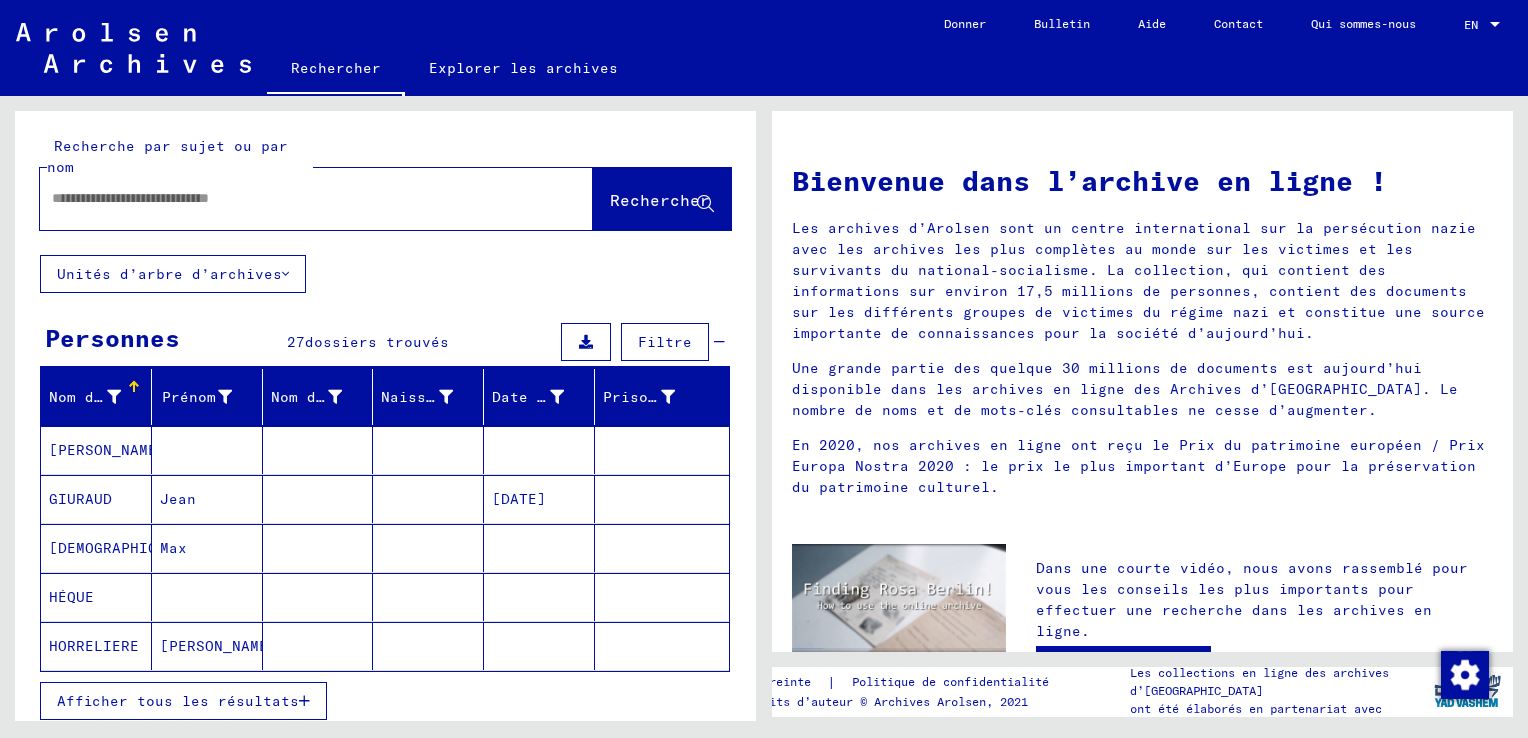 click 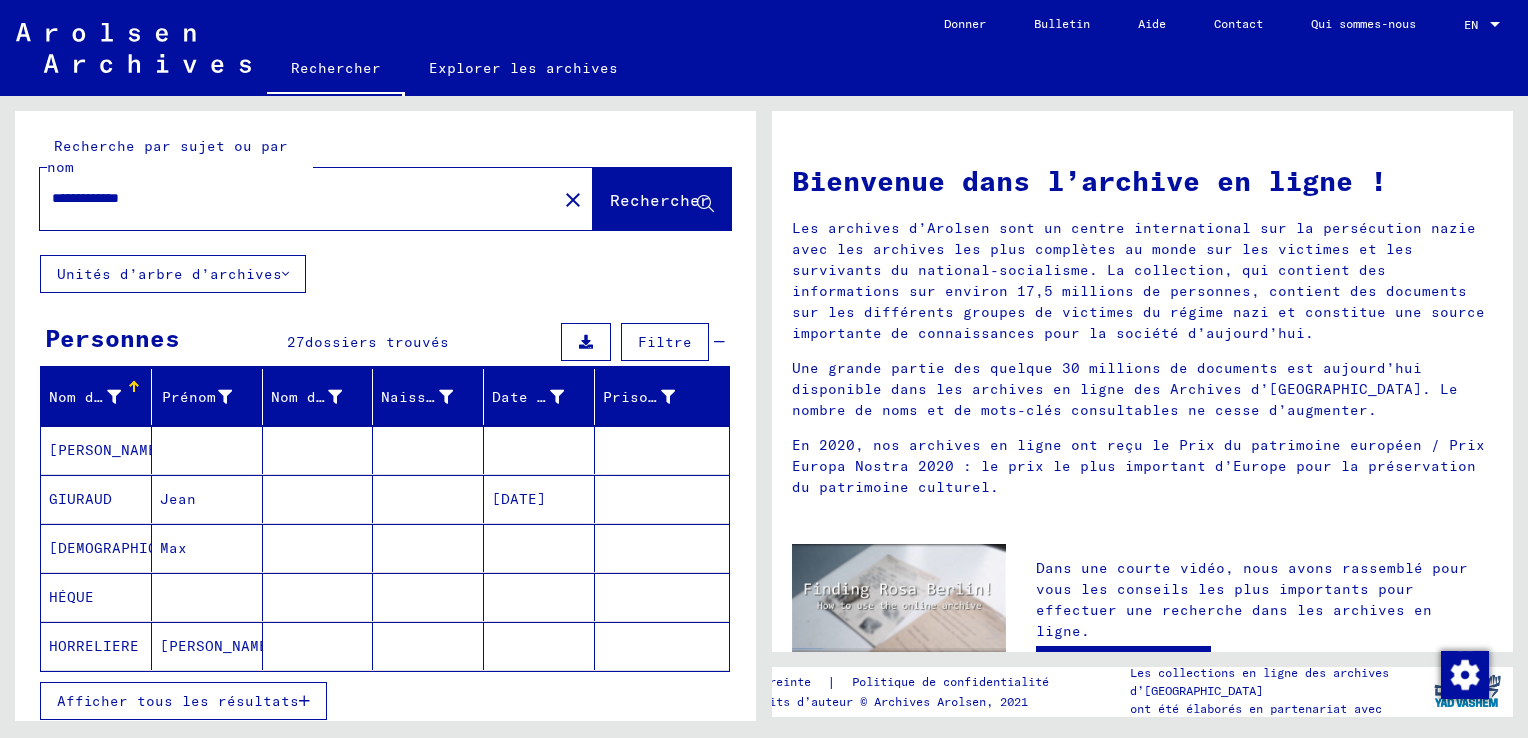 type on "**********" 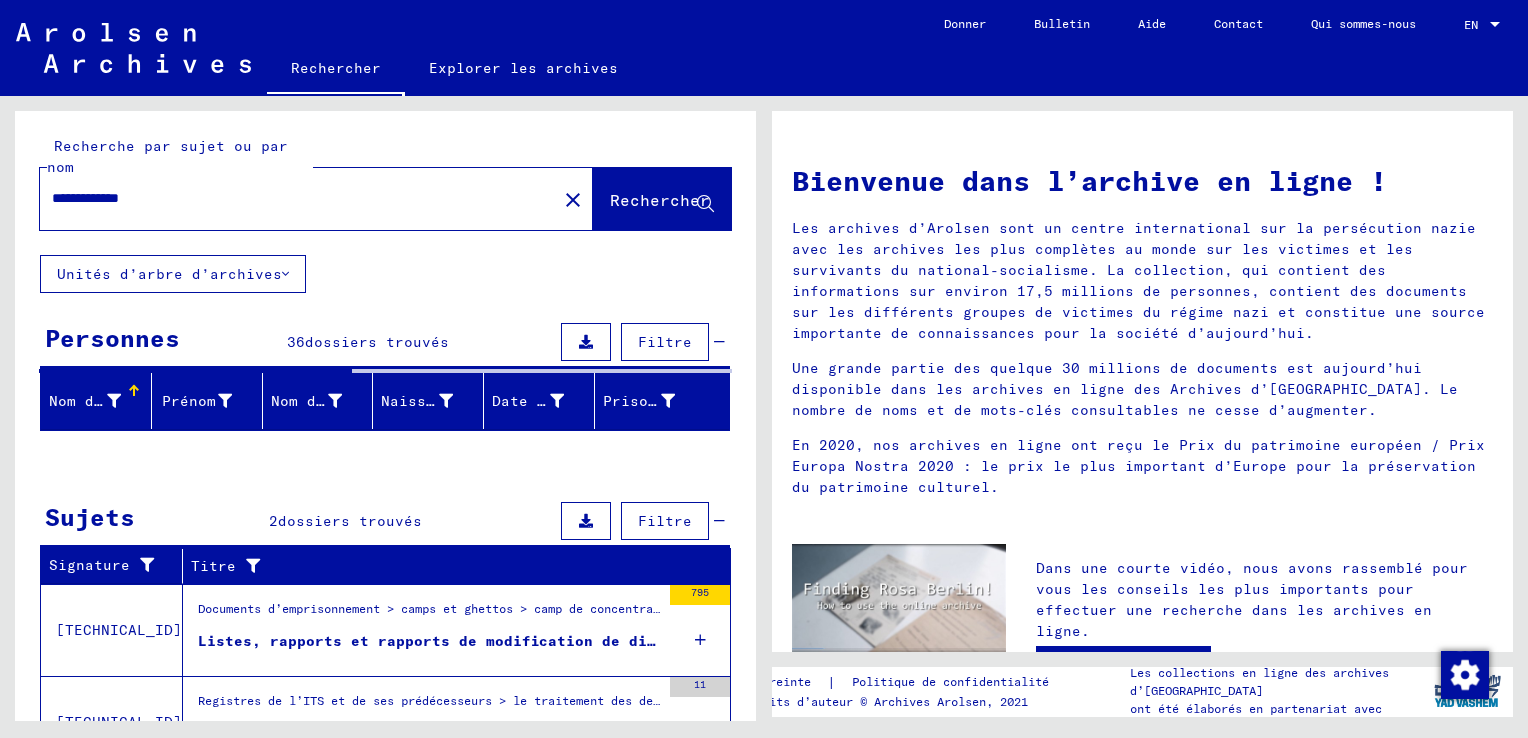 click on "Unités d’arbre d’archives" 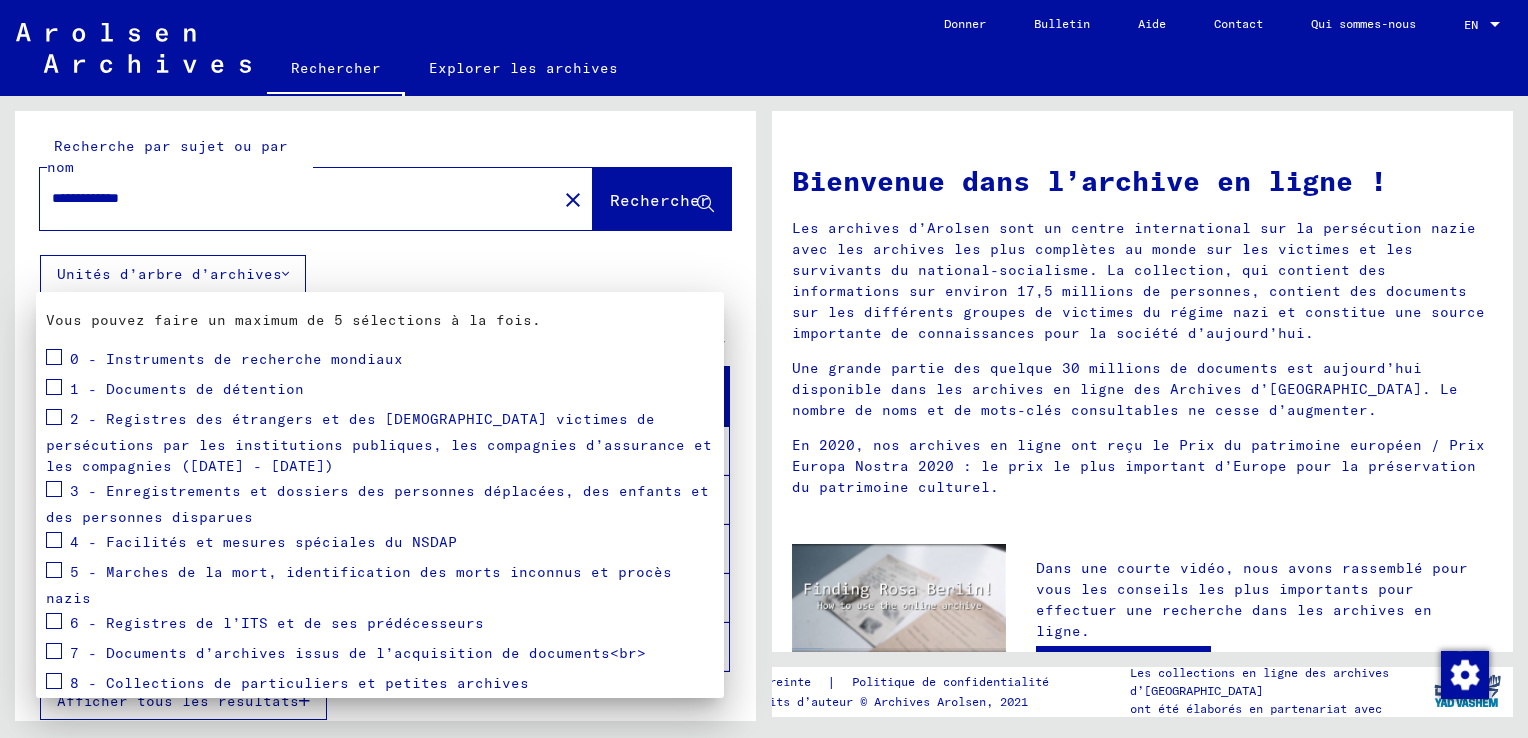 scroll, scrollTop: 260, scrollLeft: 0, axis: vertical 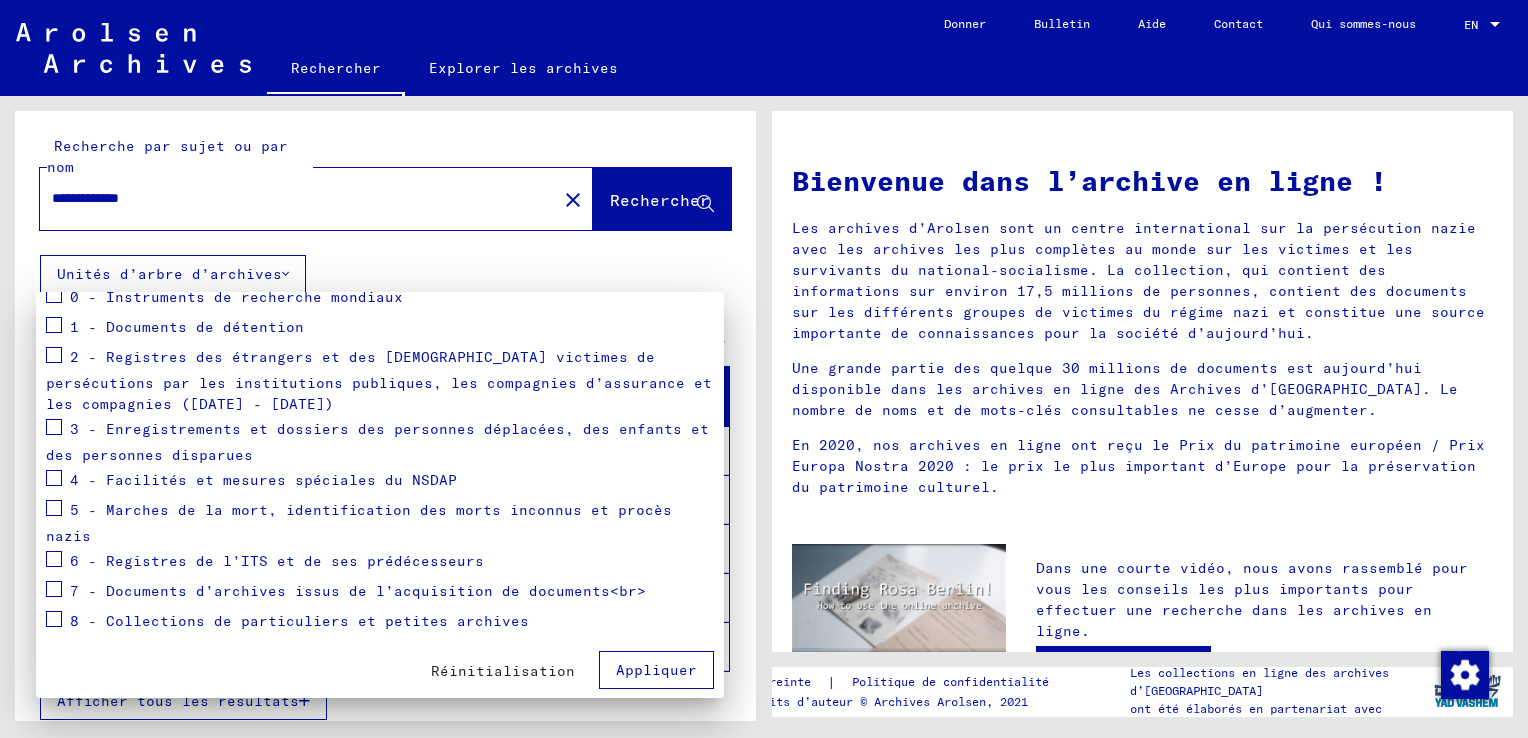 click at bounding box center [764, 369] 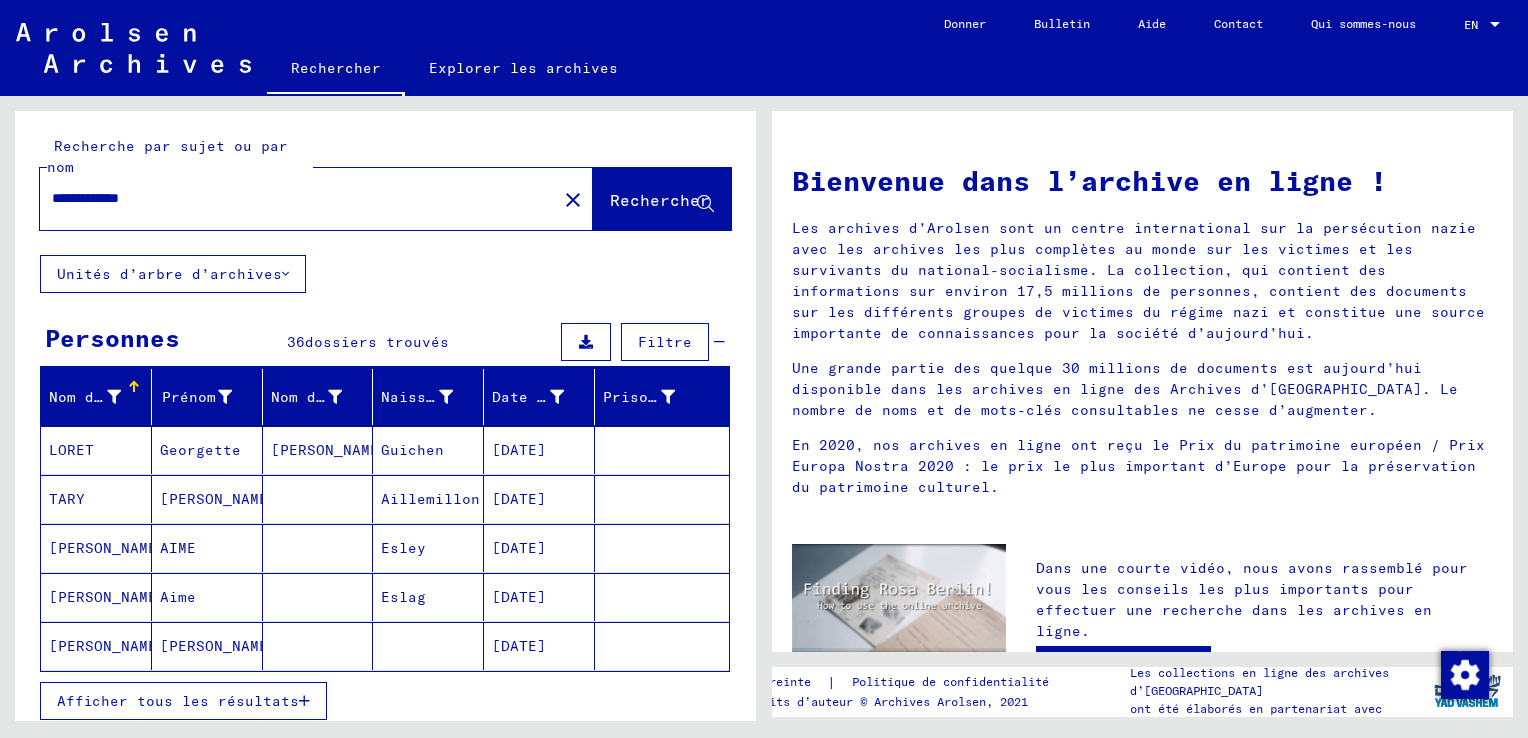 drag, startPoint x: 365, startPoint y: 193, endPoint x: 0, endPoint y: 396, distance: 417.65295 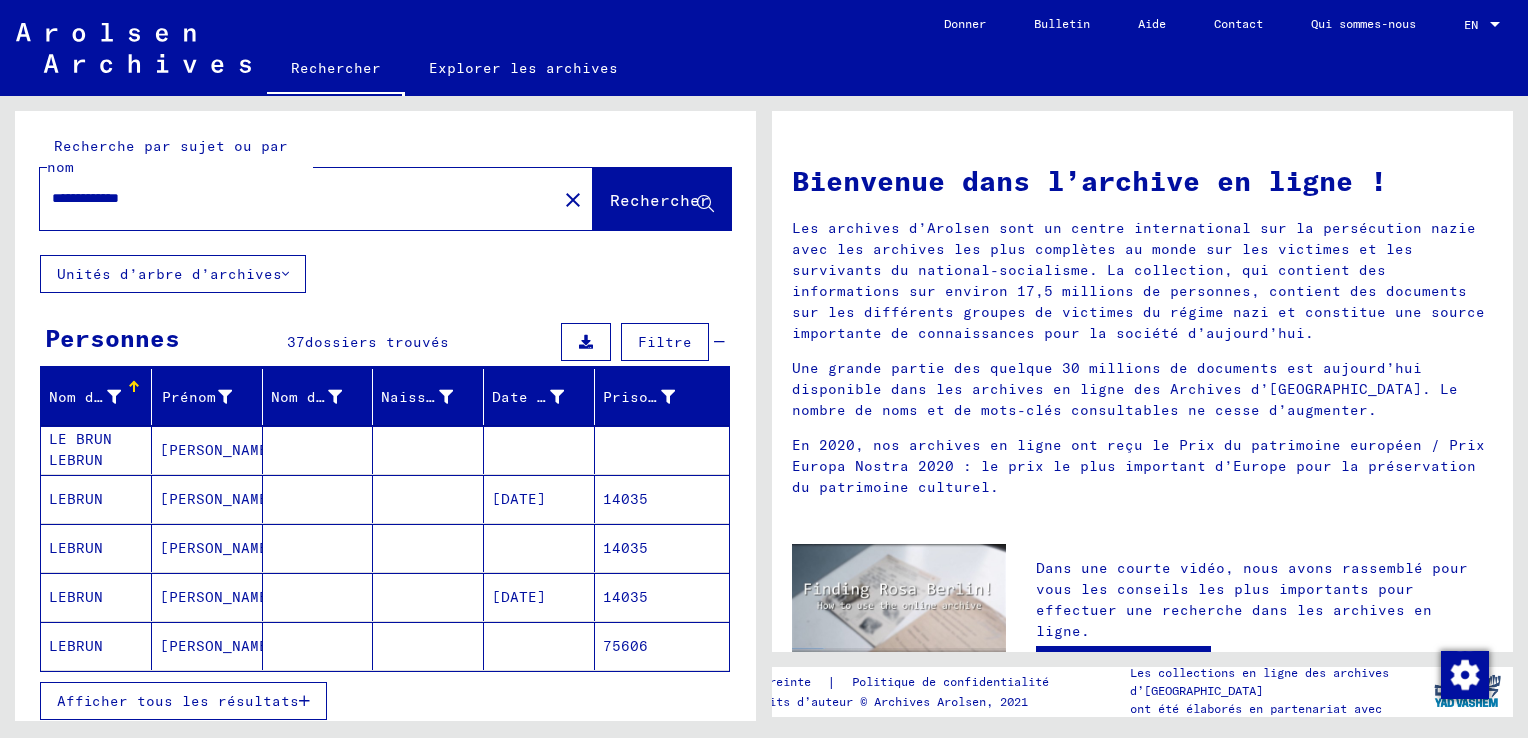 click on "Filtre" at bounding box center (640, 342) 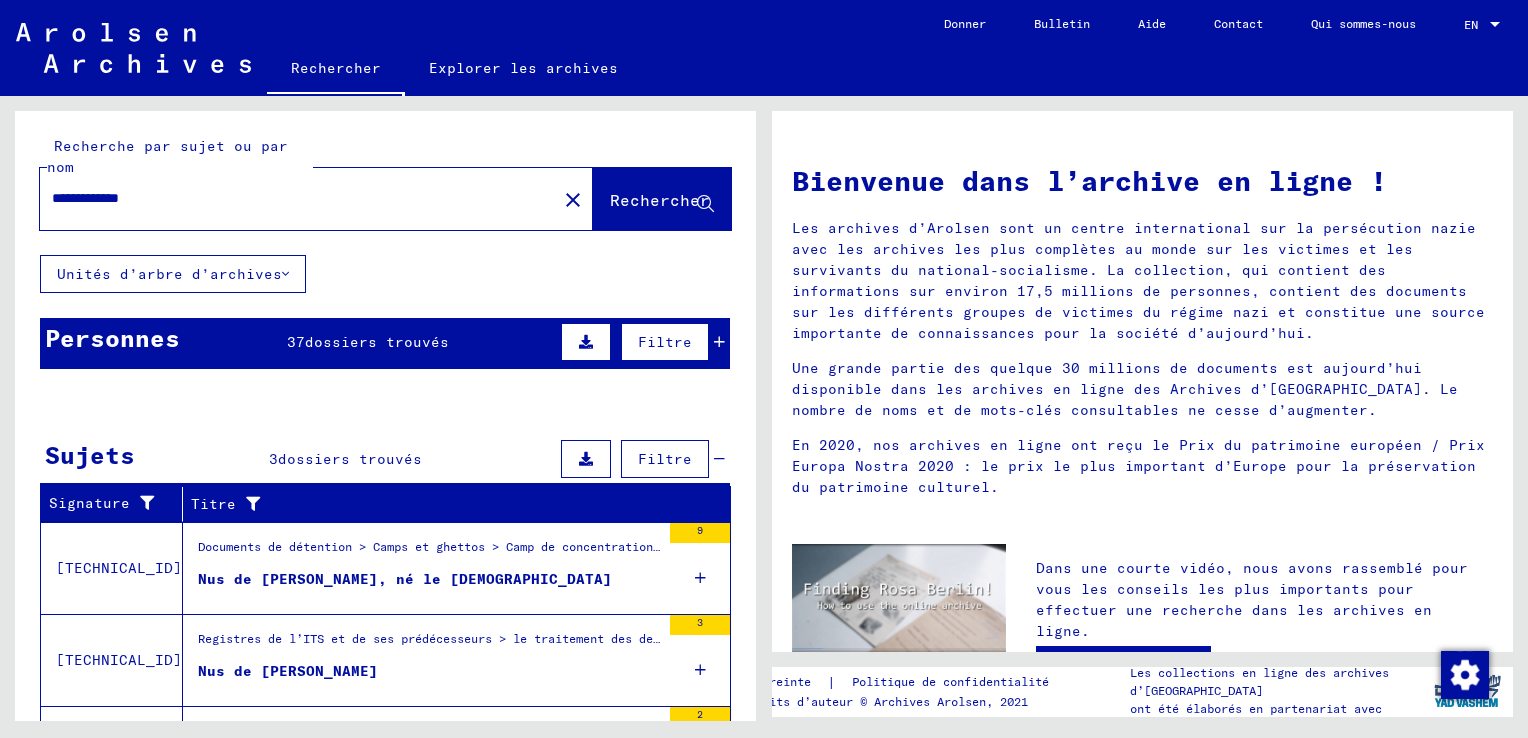 click on "Filtre" at bounding box center [640, 342] 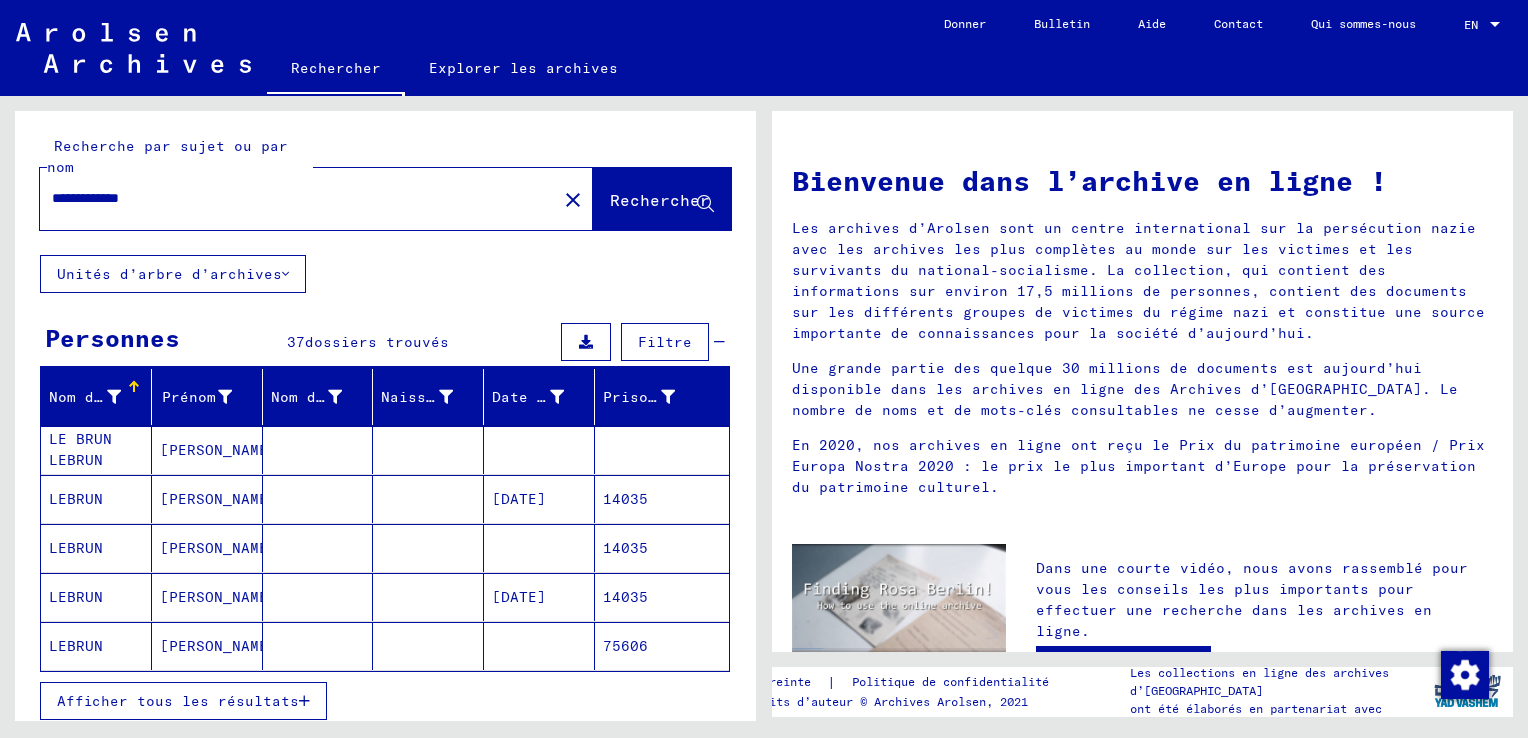 click on "Filtre" at bounding box center (665, 342) 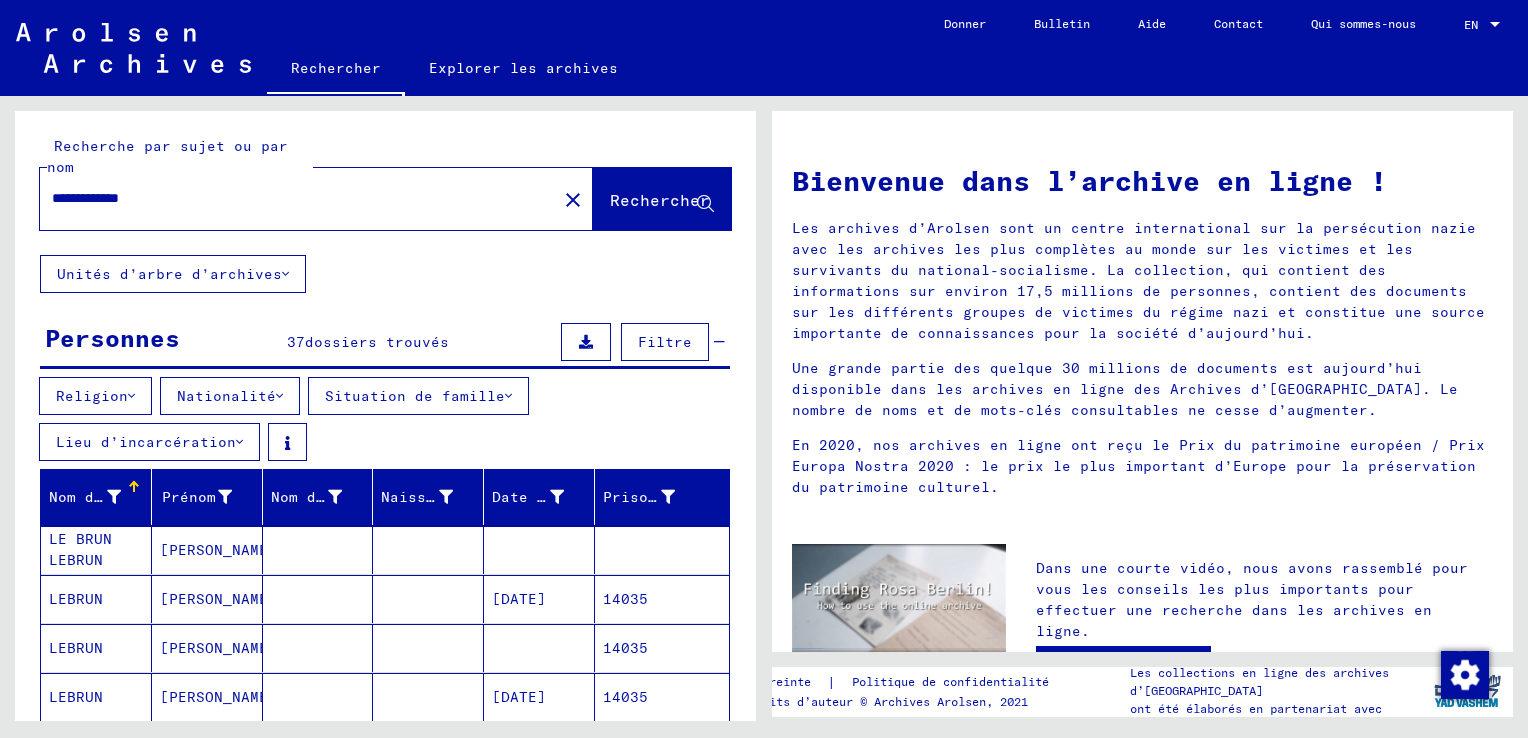 click on "Nationalité" at bounding box center (230, 396) 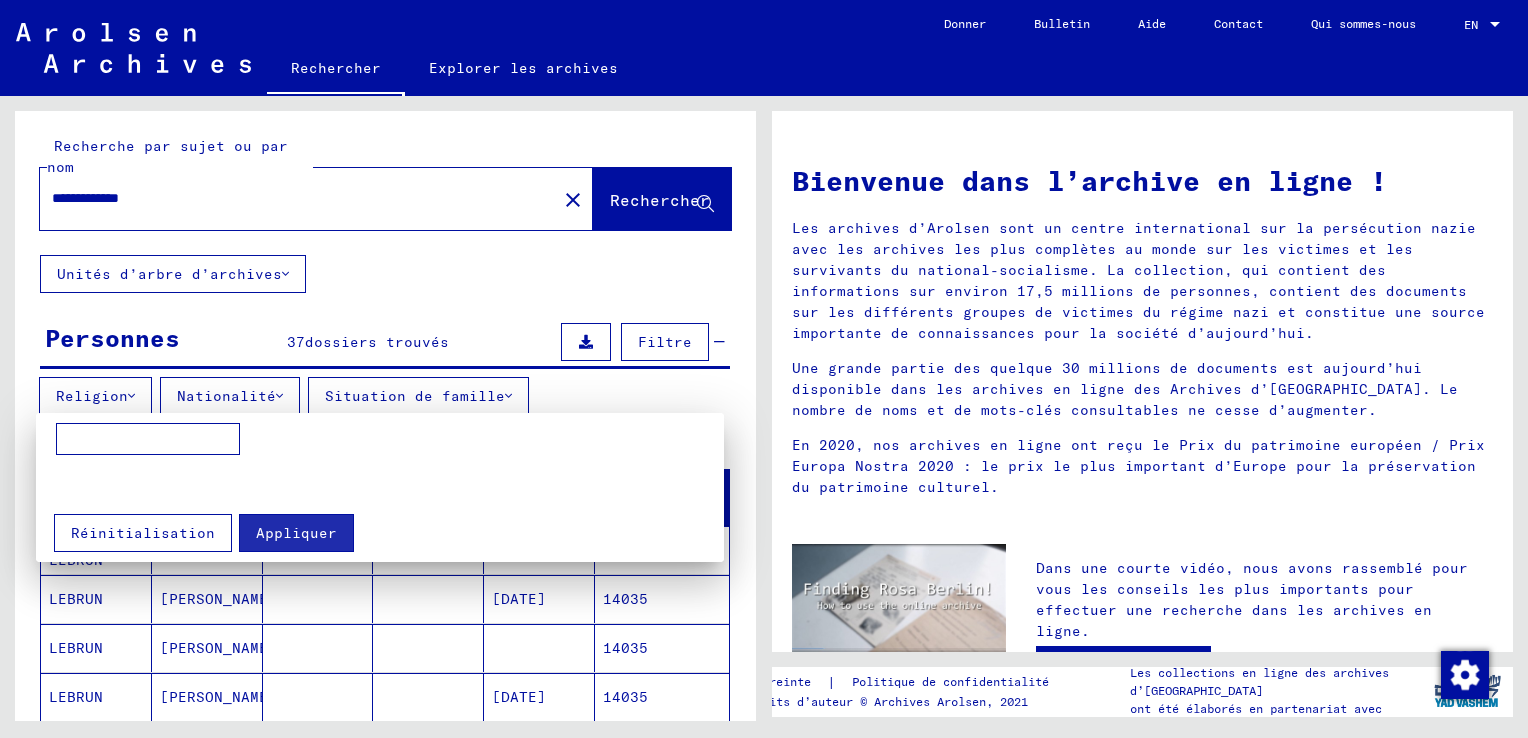 click at bounding box center [148, 439] 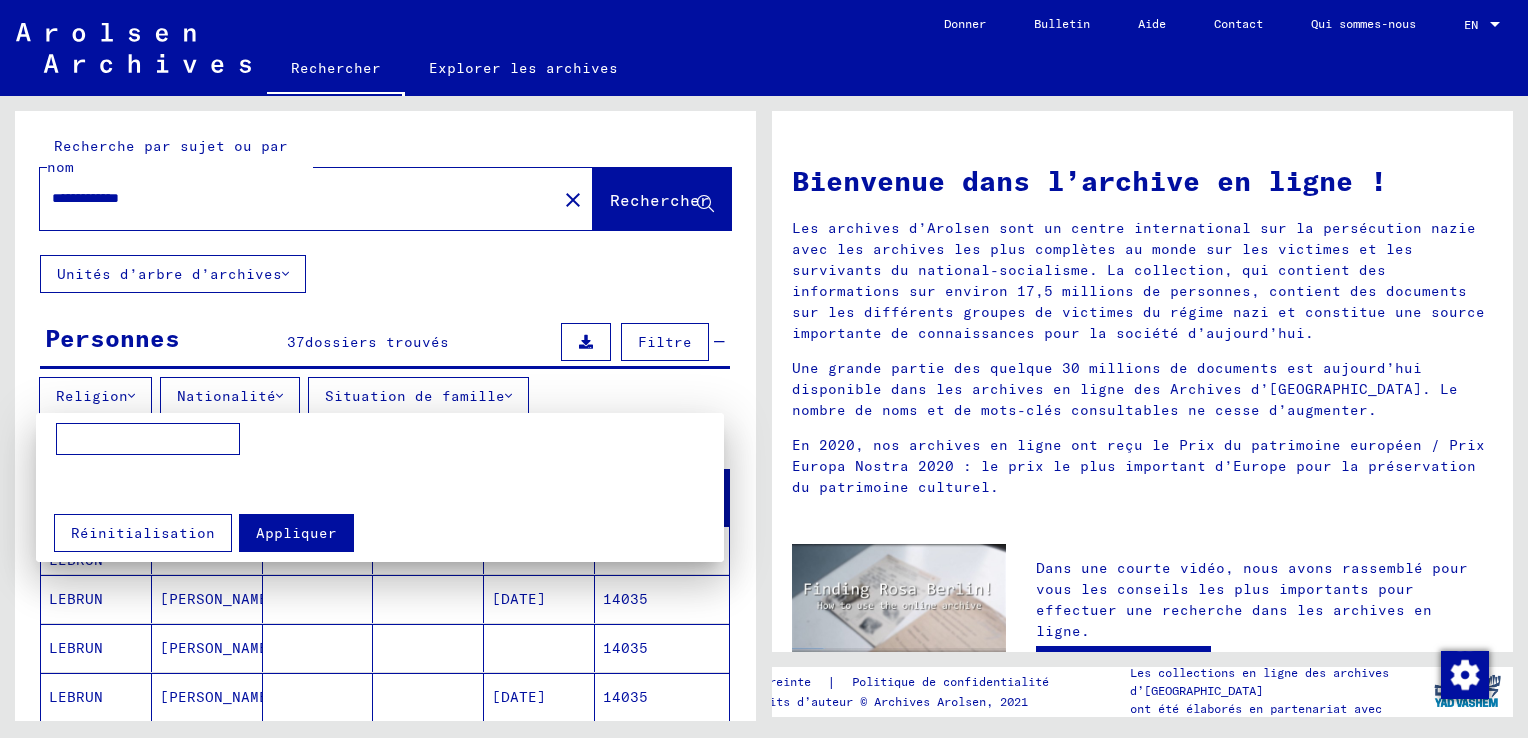 click at bounding box center (764, 369) 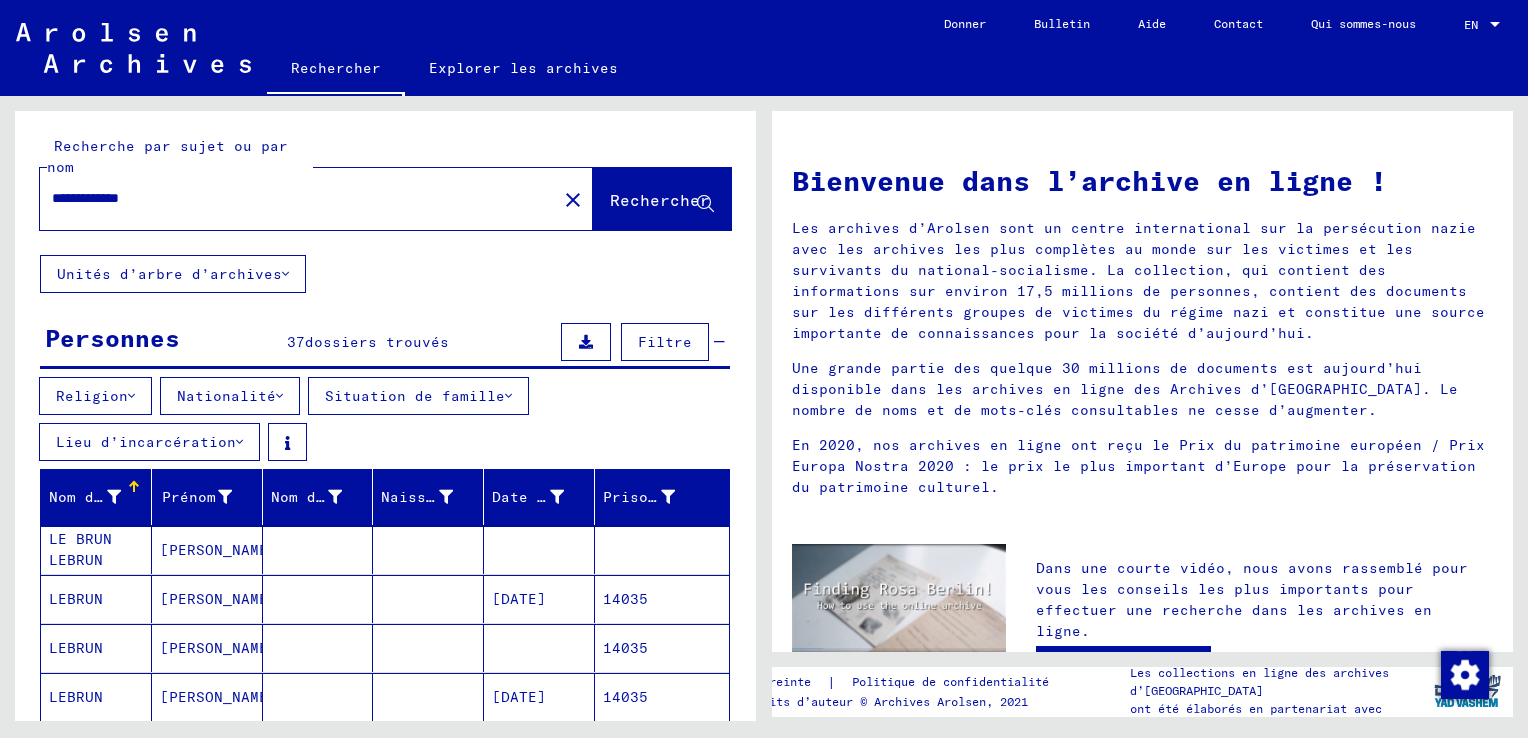 click on "Situation de famille" at bounding box center (415, 396) 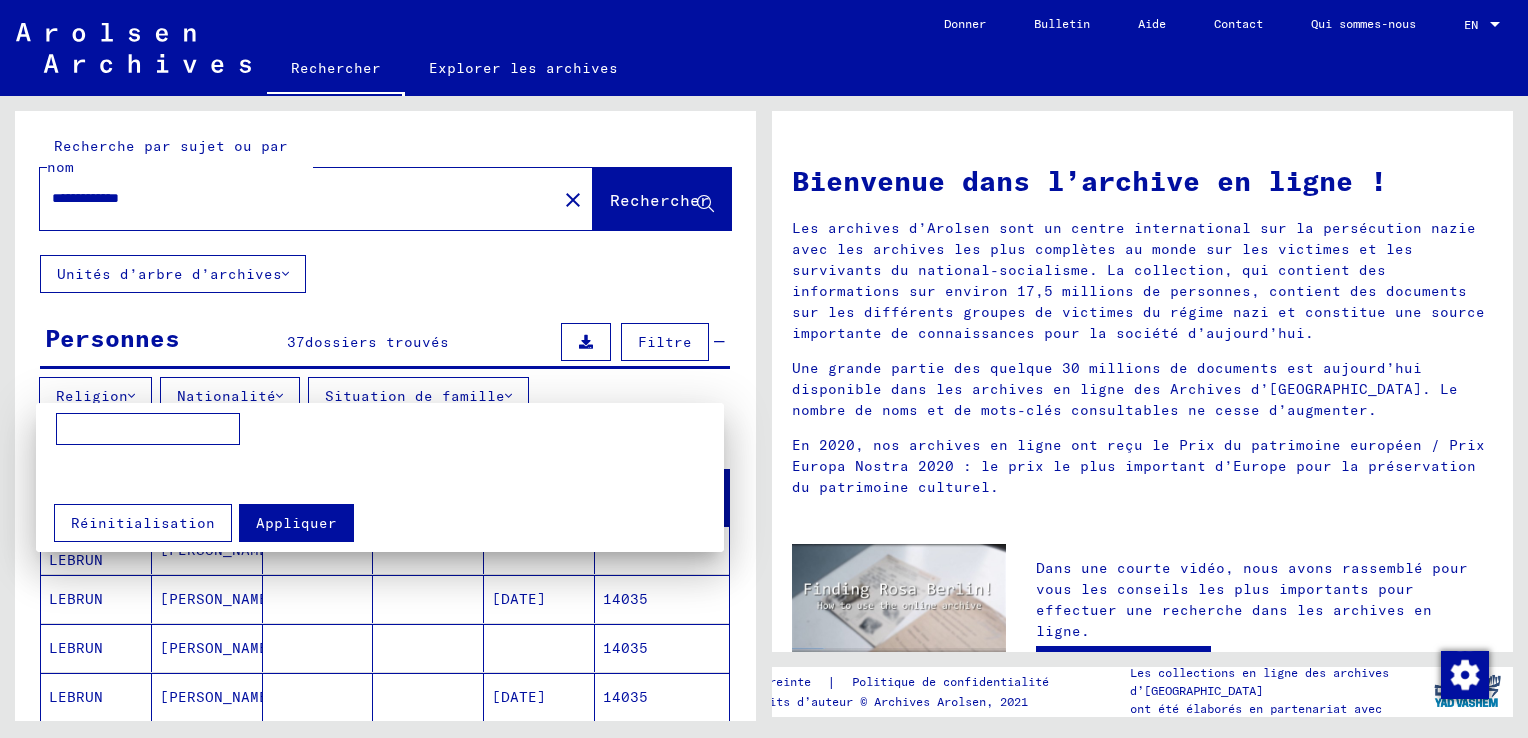click at bounding box center [764, 369] 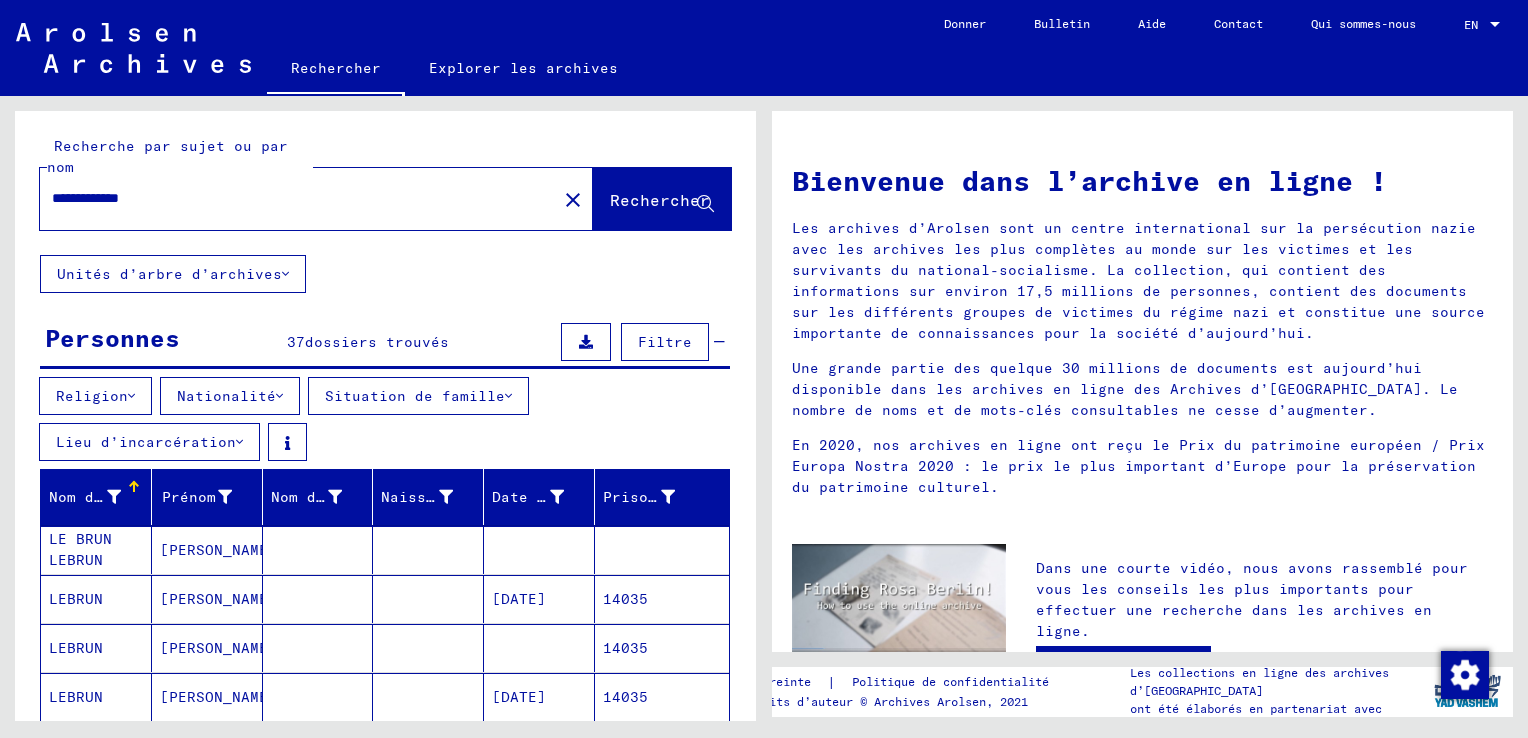 click on "Lieu d’incarcération" at bounding box center [149, 442] 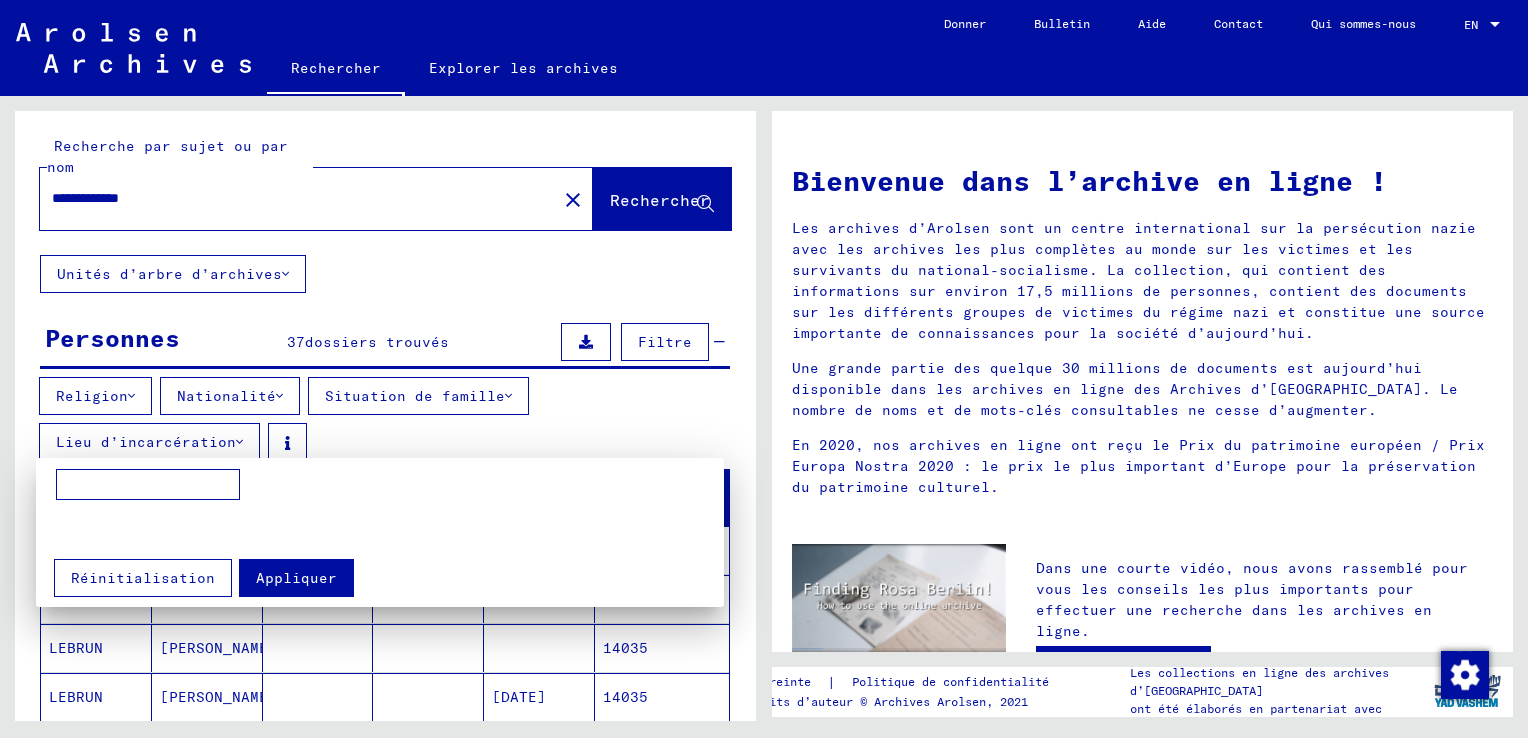 click at bounding box center [764, 369] 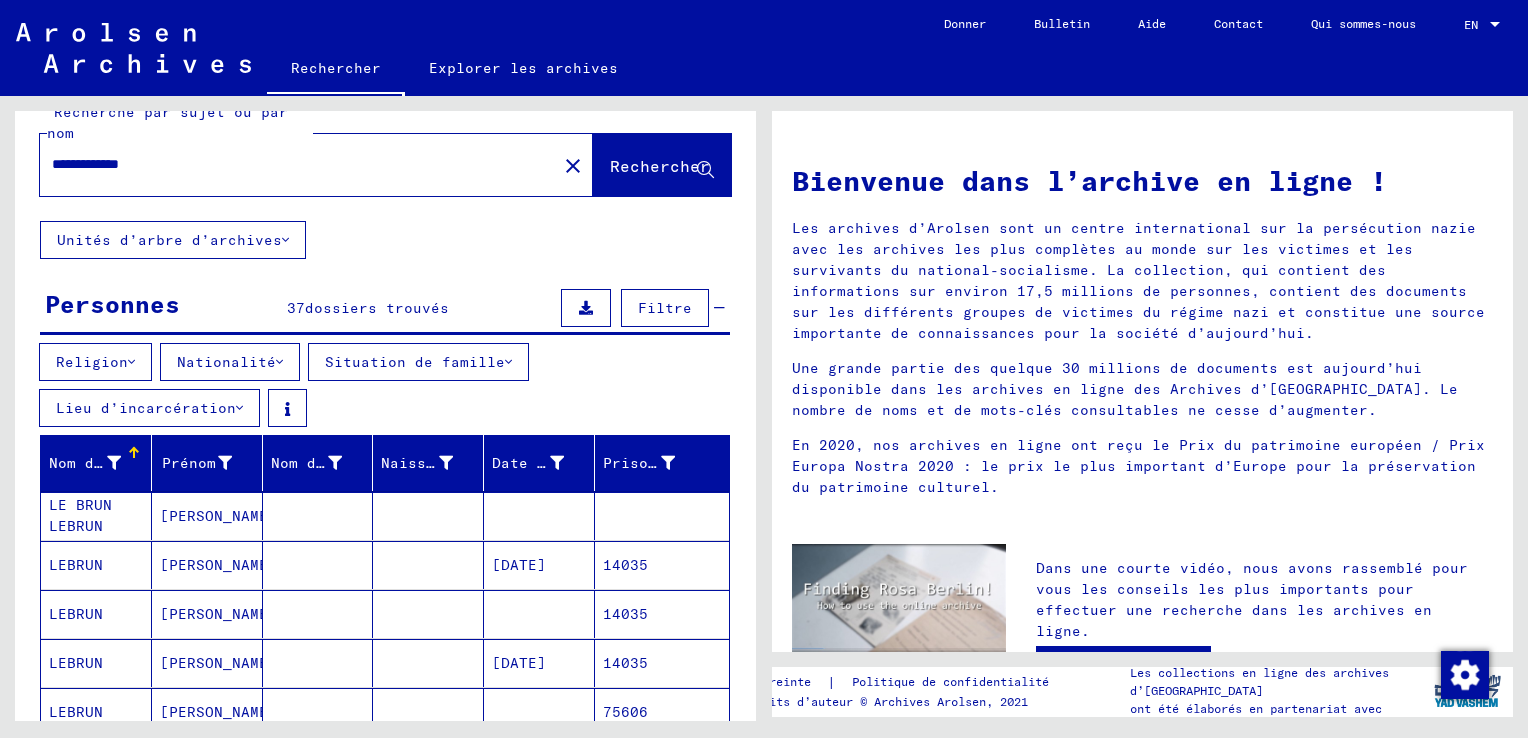 scroll, scrollTop: 0, scrollLeft: 0, axis: both 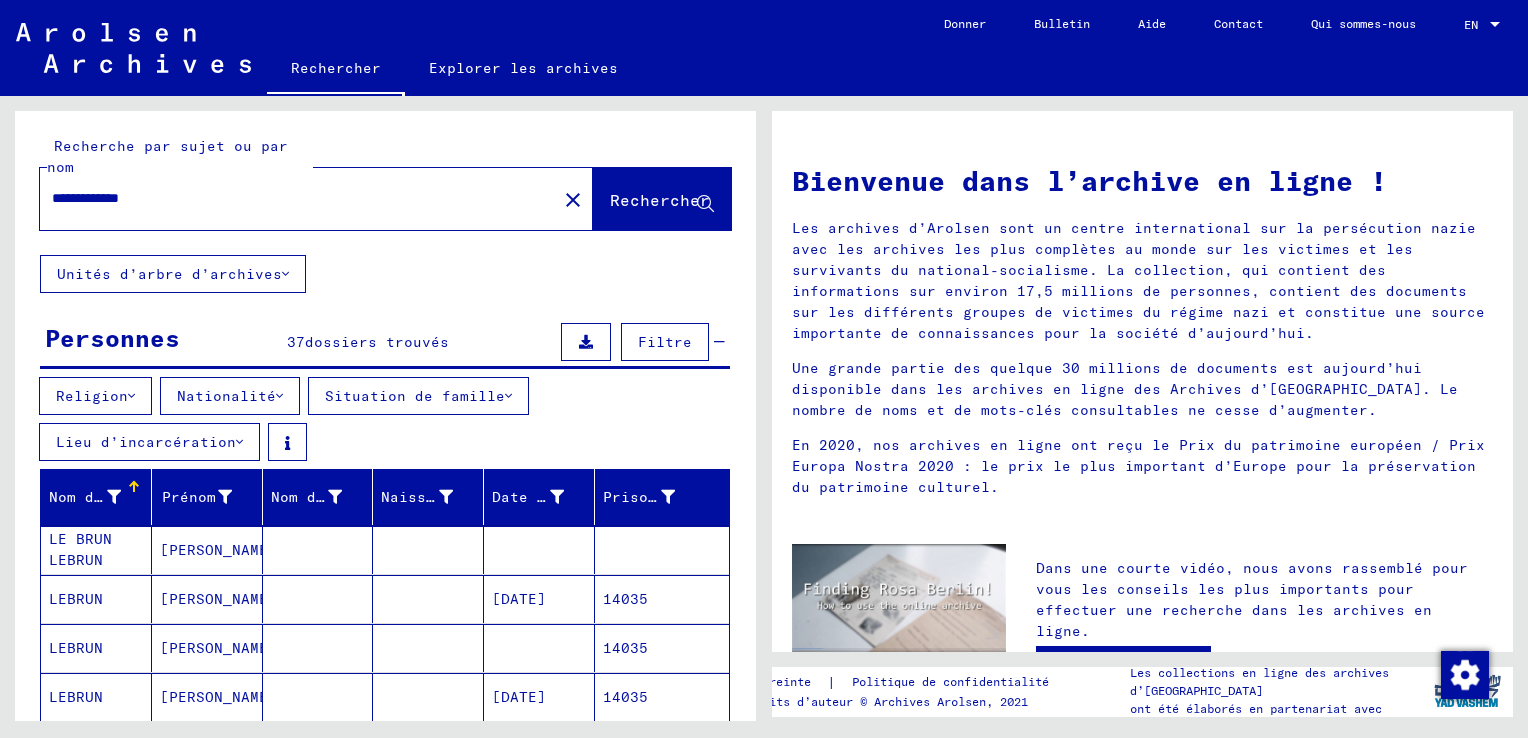 click on "**********" at bounding box center [292, 198] 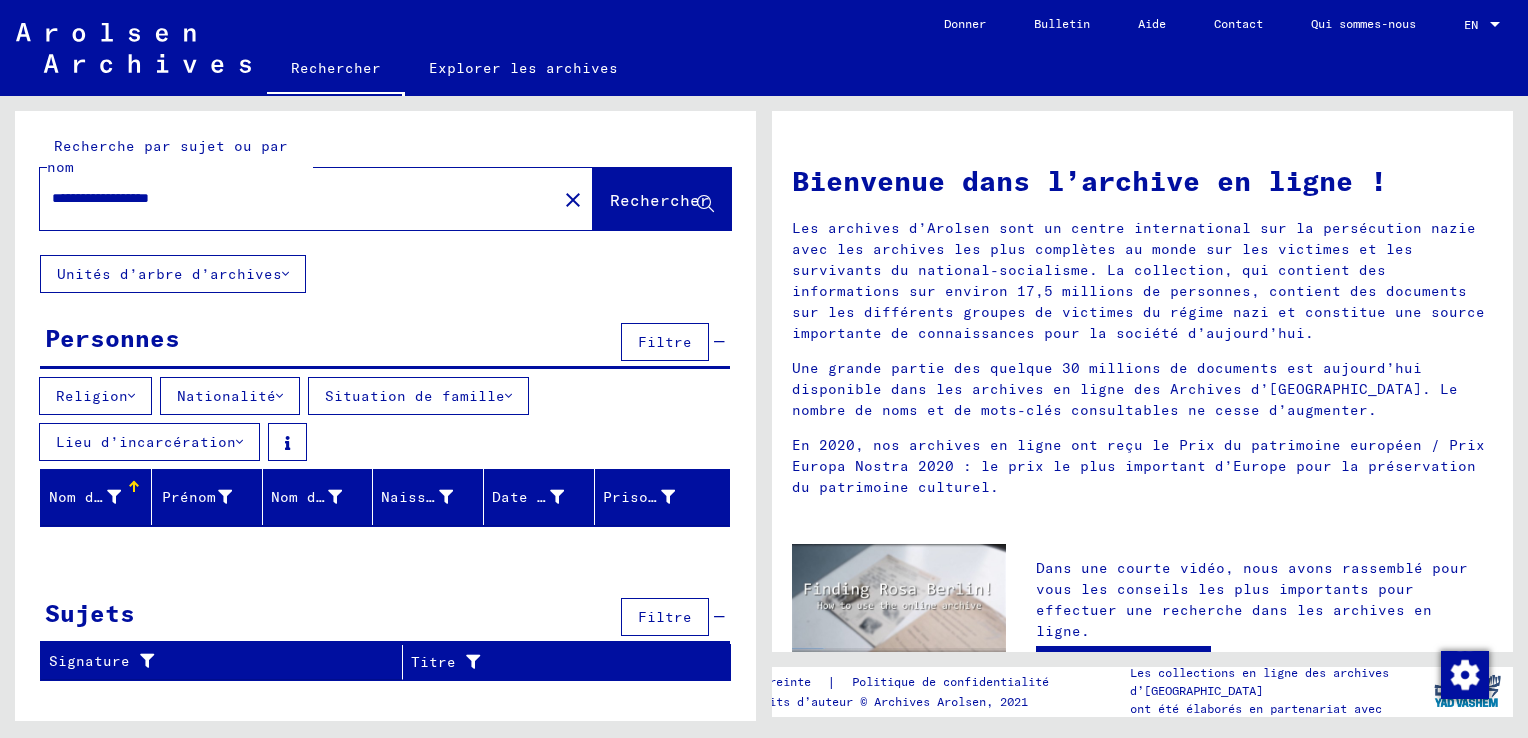 drag, startPoint x: 304, startPoint y: 190, endPoint x: 184, endPoint y: 206, distance: 121.061966 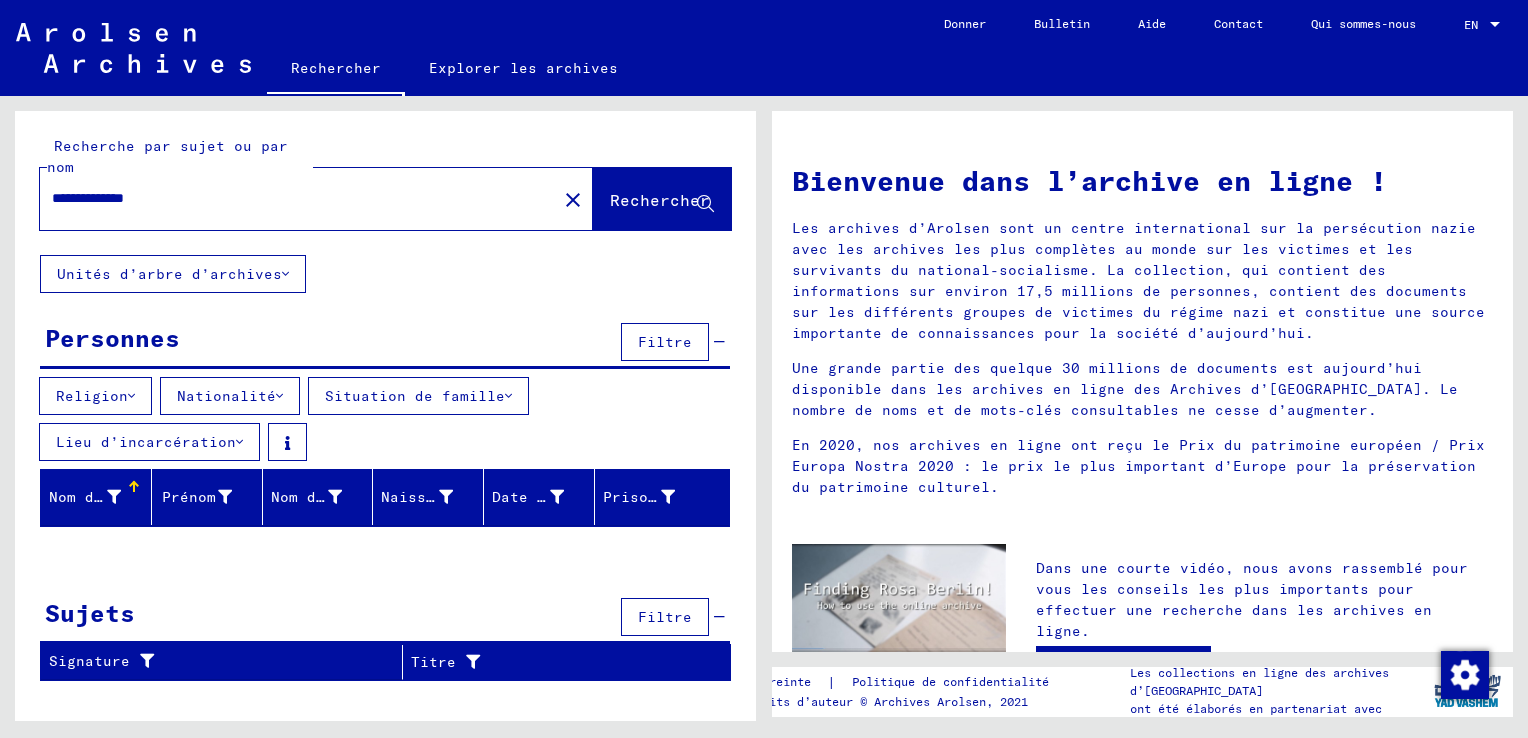 type on "**********" 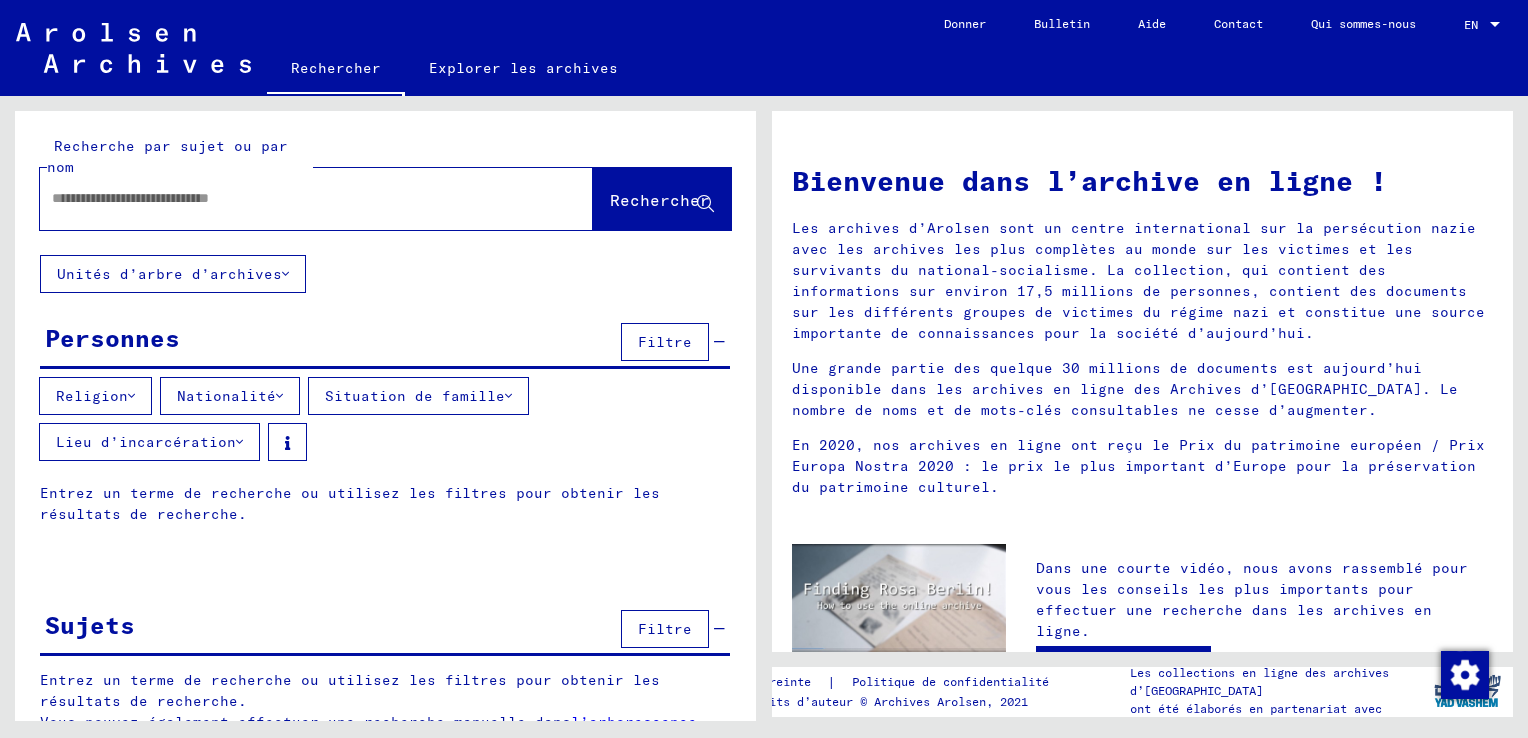 click on "Unités d’arbre d’archives" 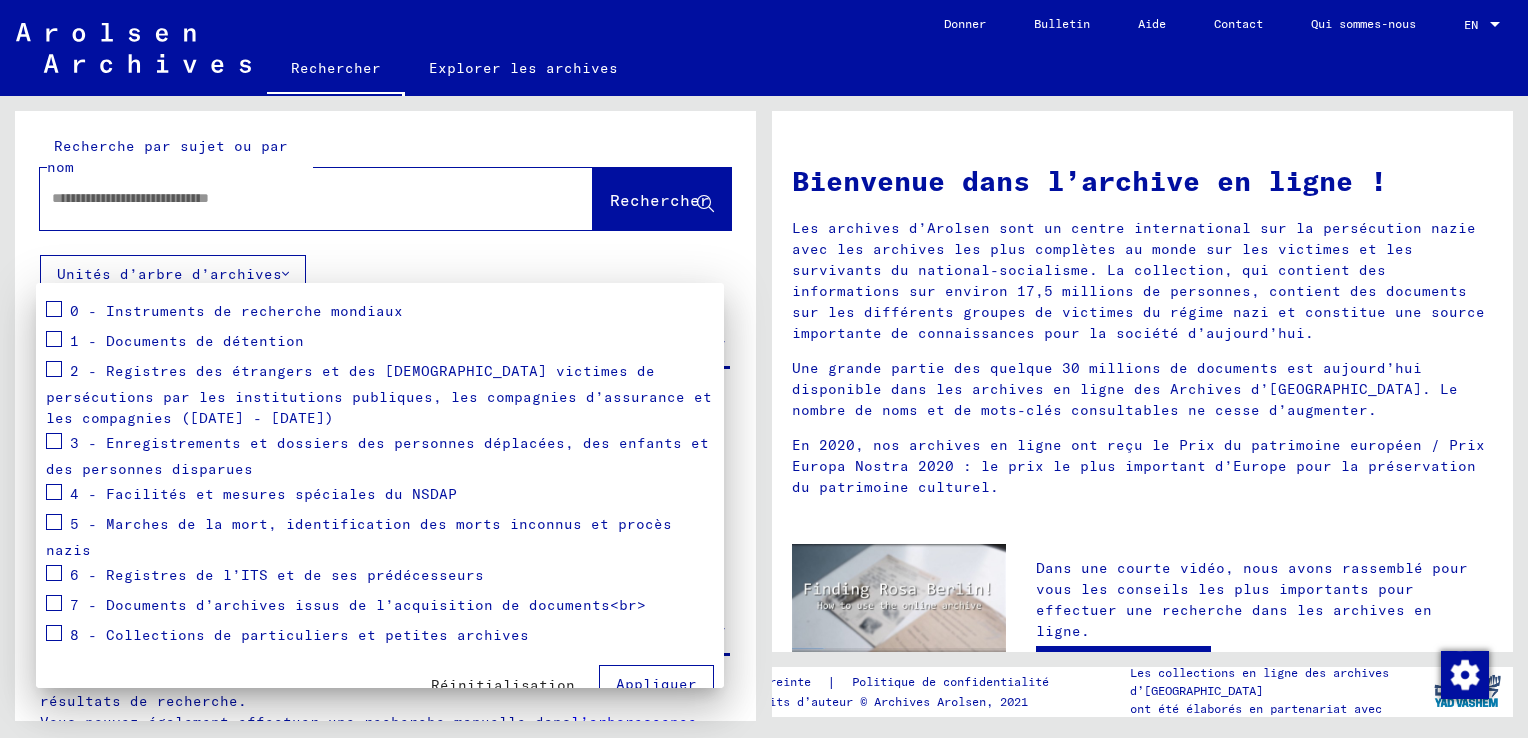 scroll, scrollTop: 260, scrollLeft: 0, axis: vertical 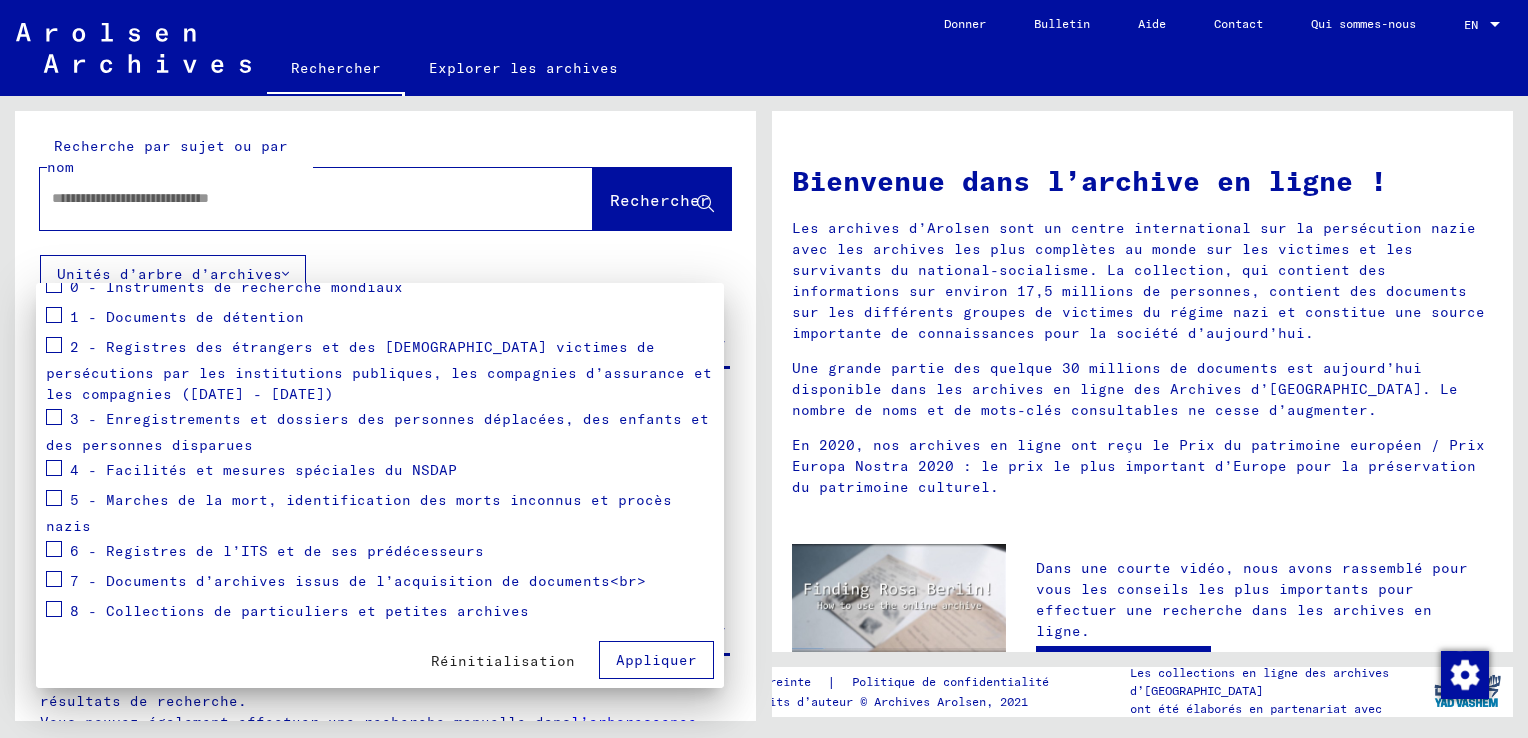 click at bounding box center (54, 498) 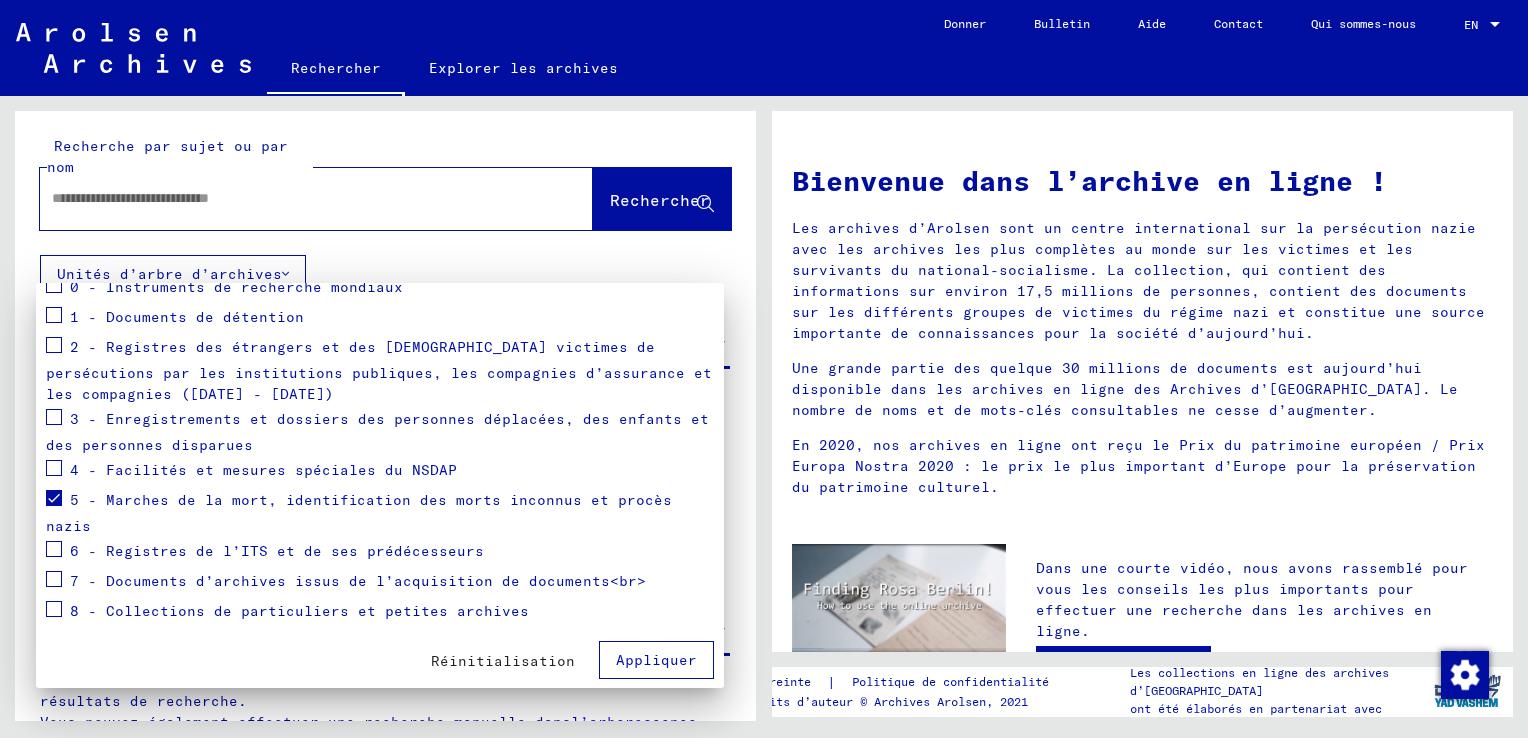 click on "Appliquer" at bounding box center [656, 660] 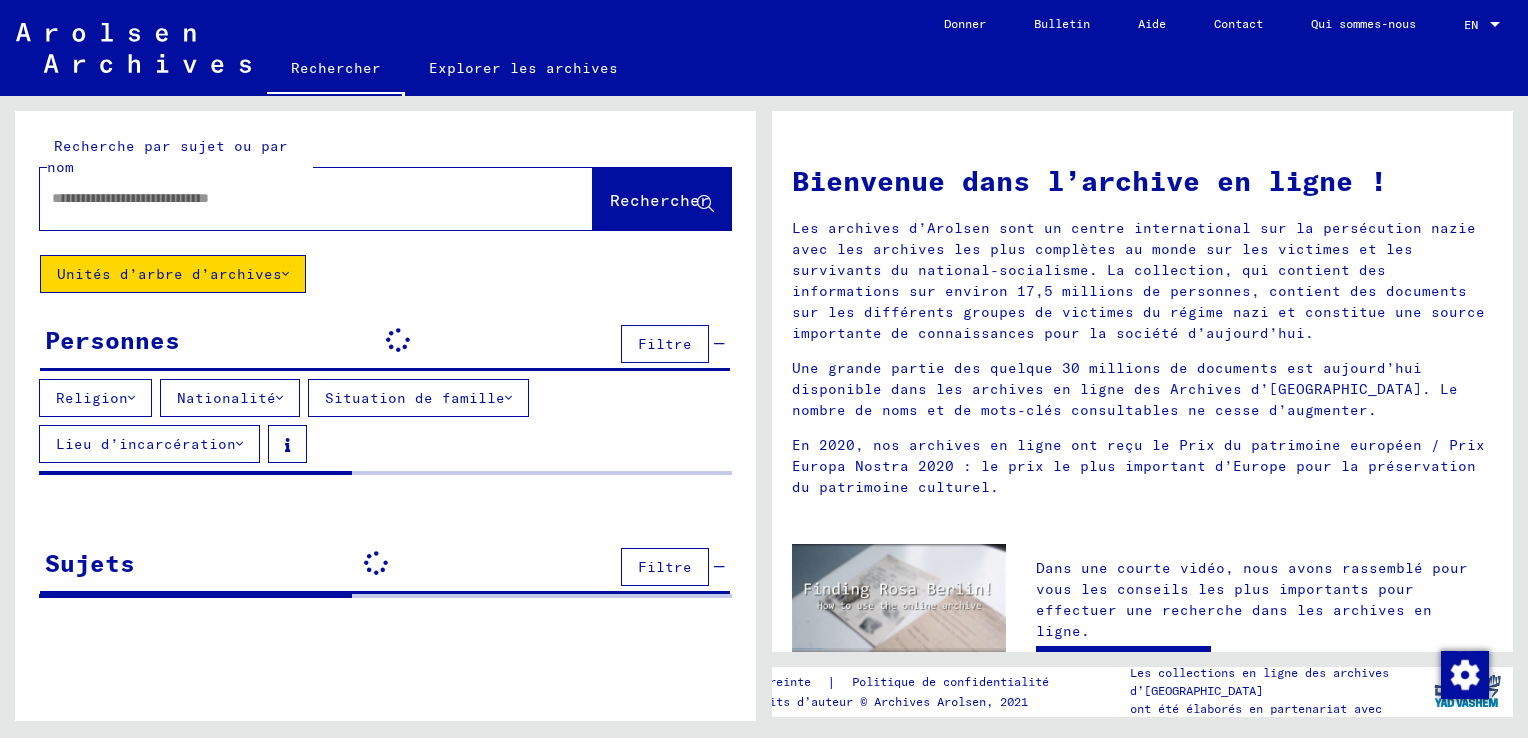click on "Unités d’arbre d’archives" 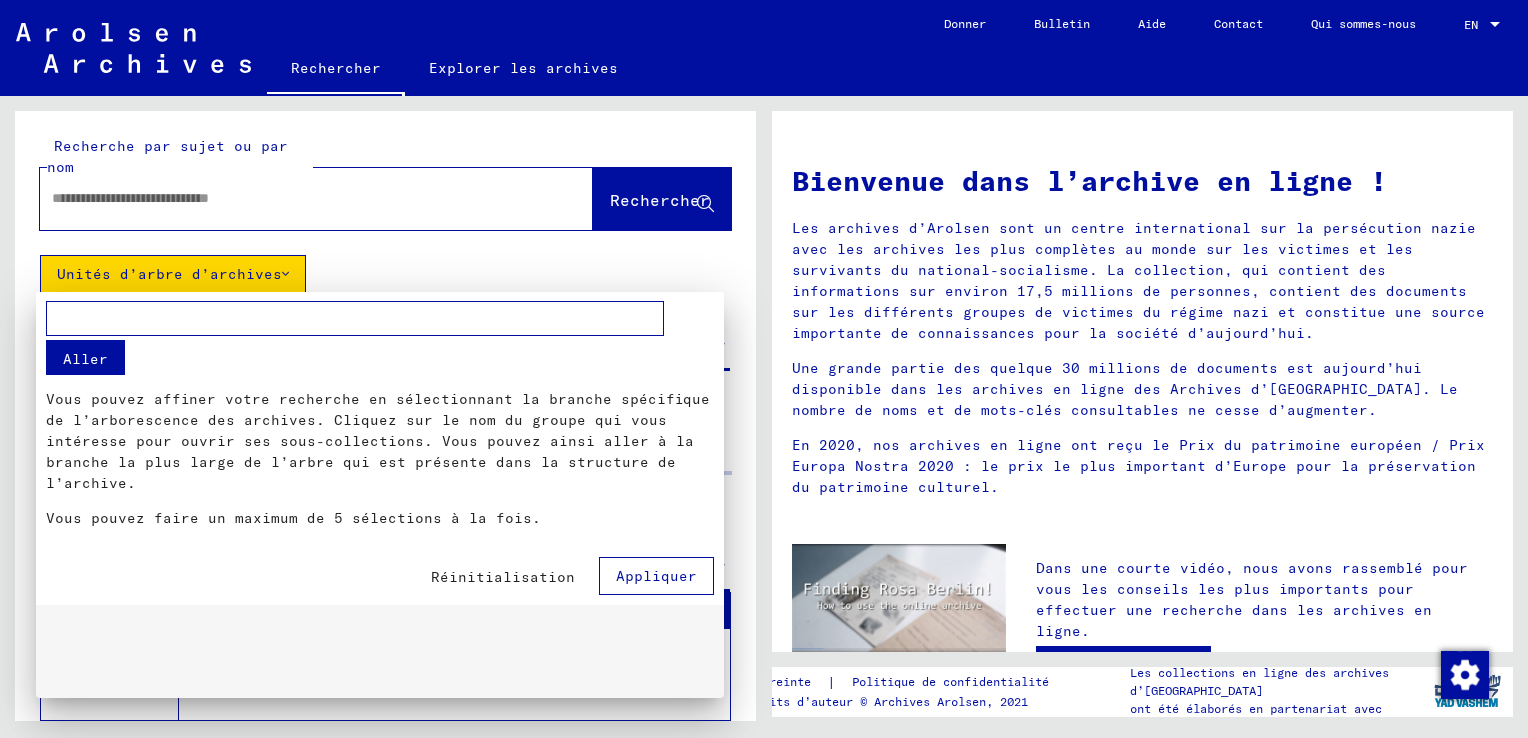 click at bounding box center (355, 318) 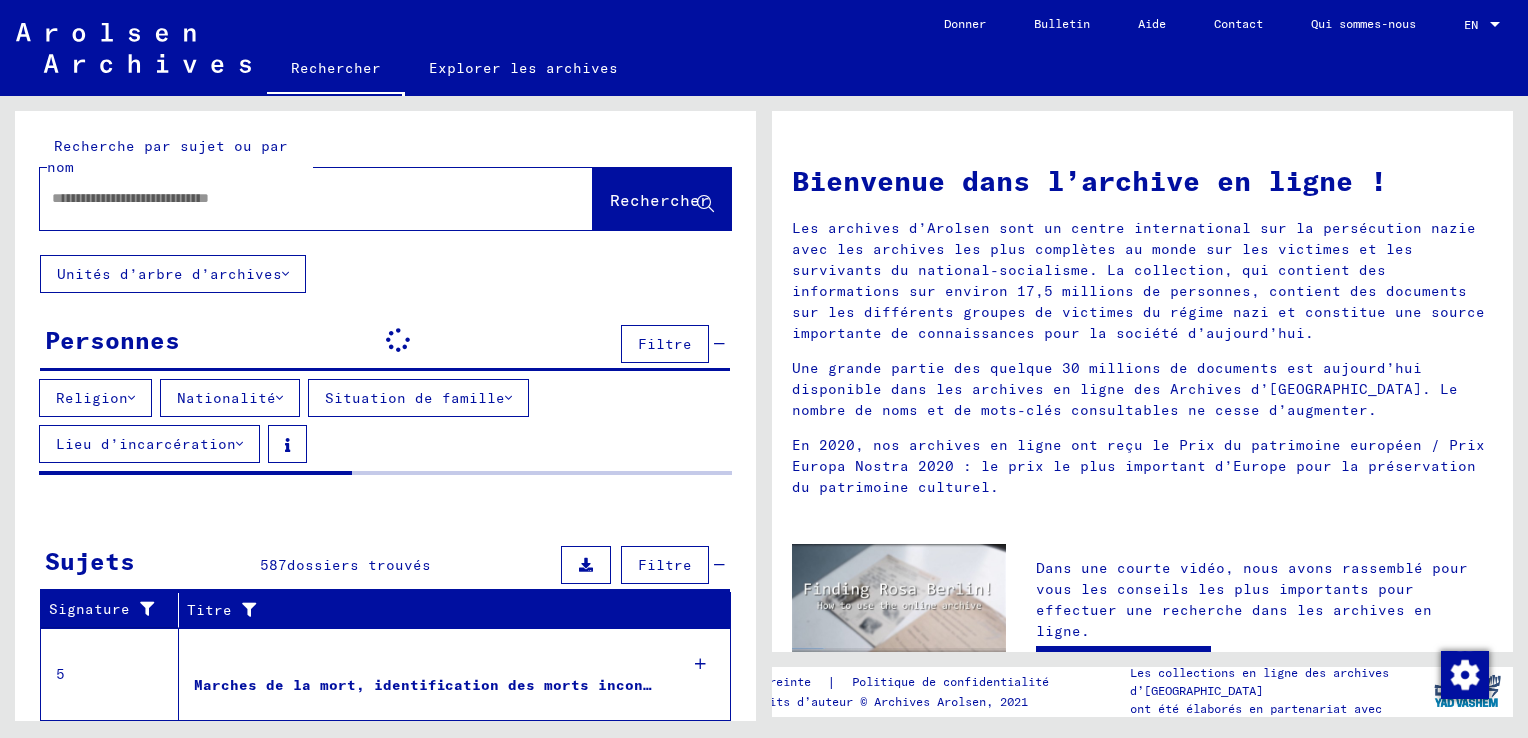 click on "Unités d’arbre d’archives" 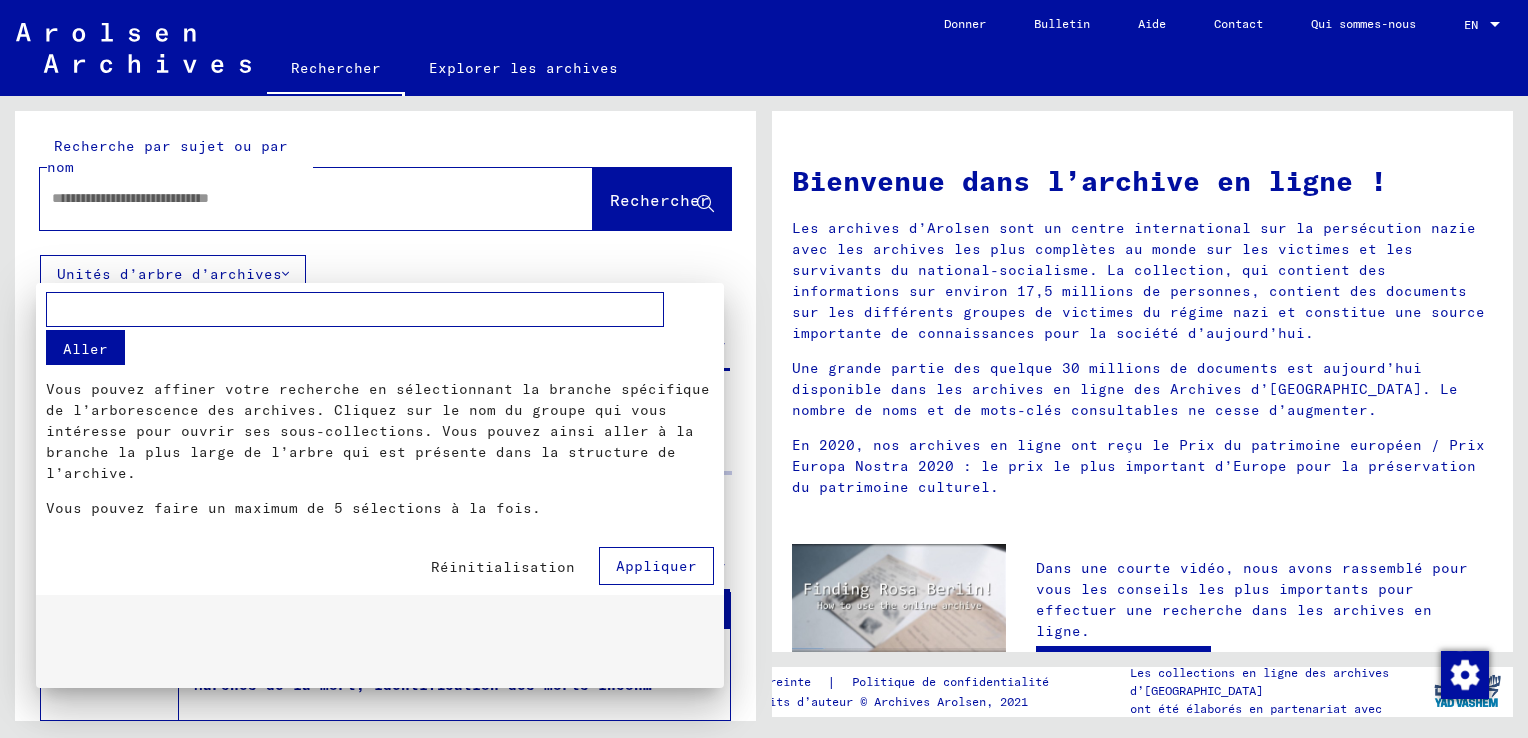 click on "Appliquer" at bounding box center (656, 566) 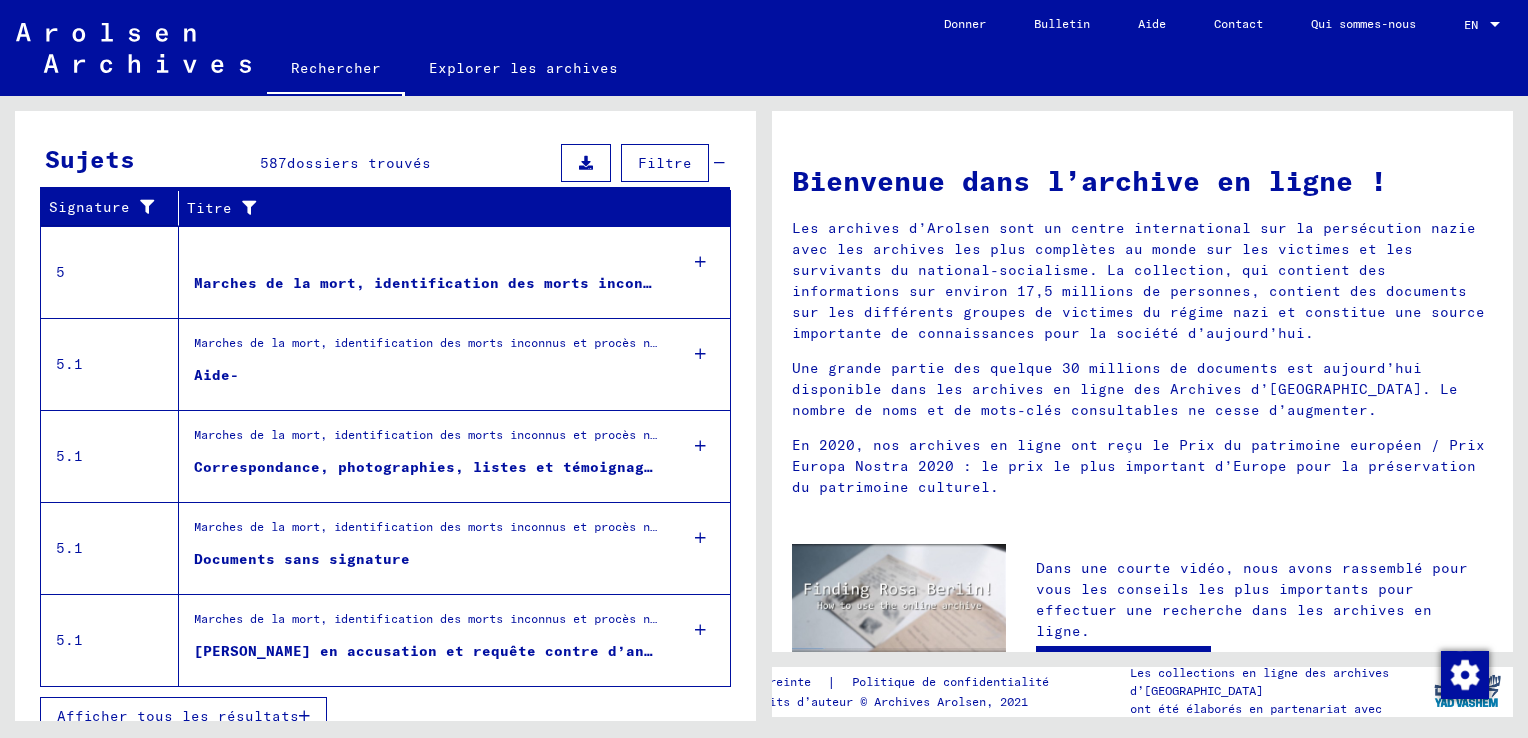 scroll, scrollTop: 420, scrollLeft: 0, axis: vertical 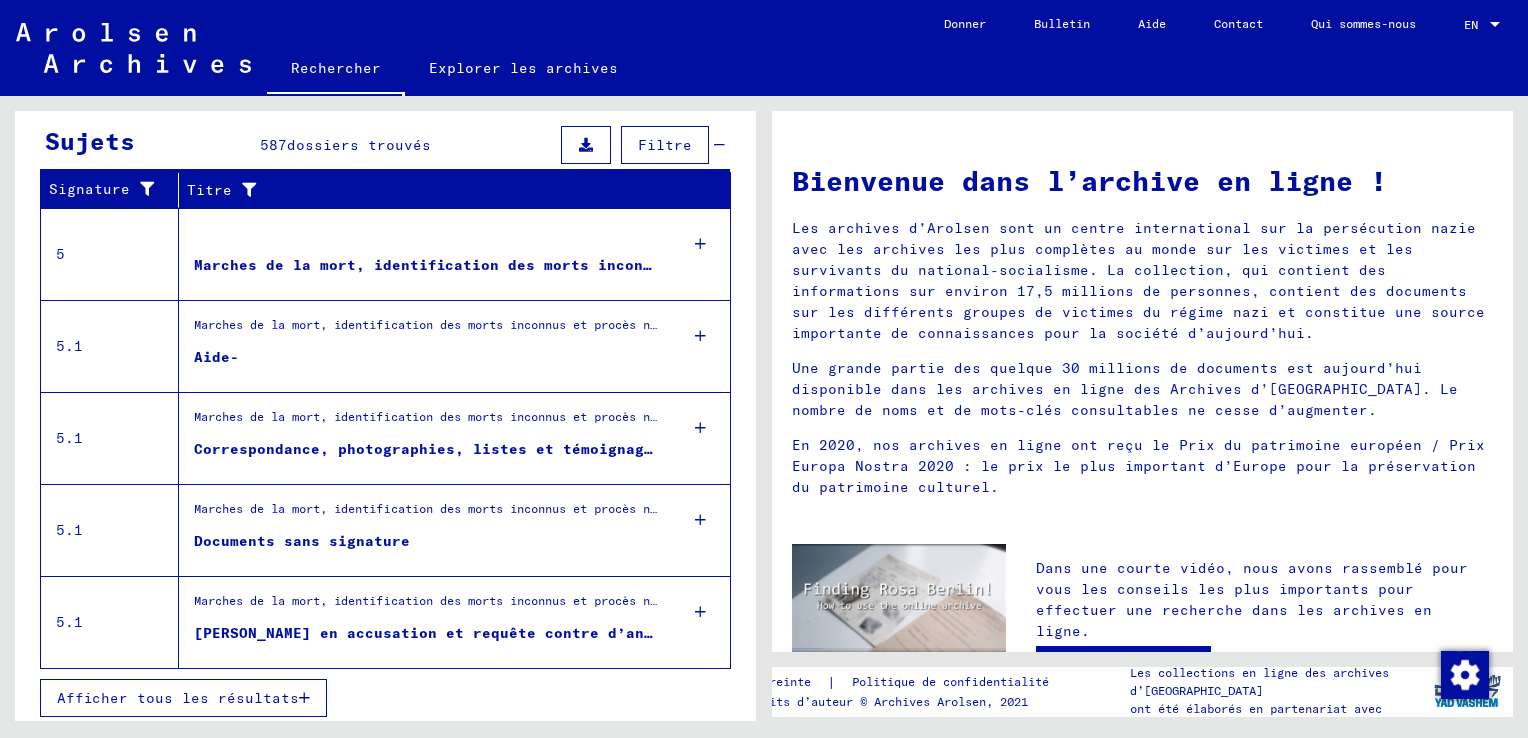 click at bounding box center (700, 244) 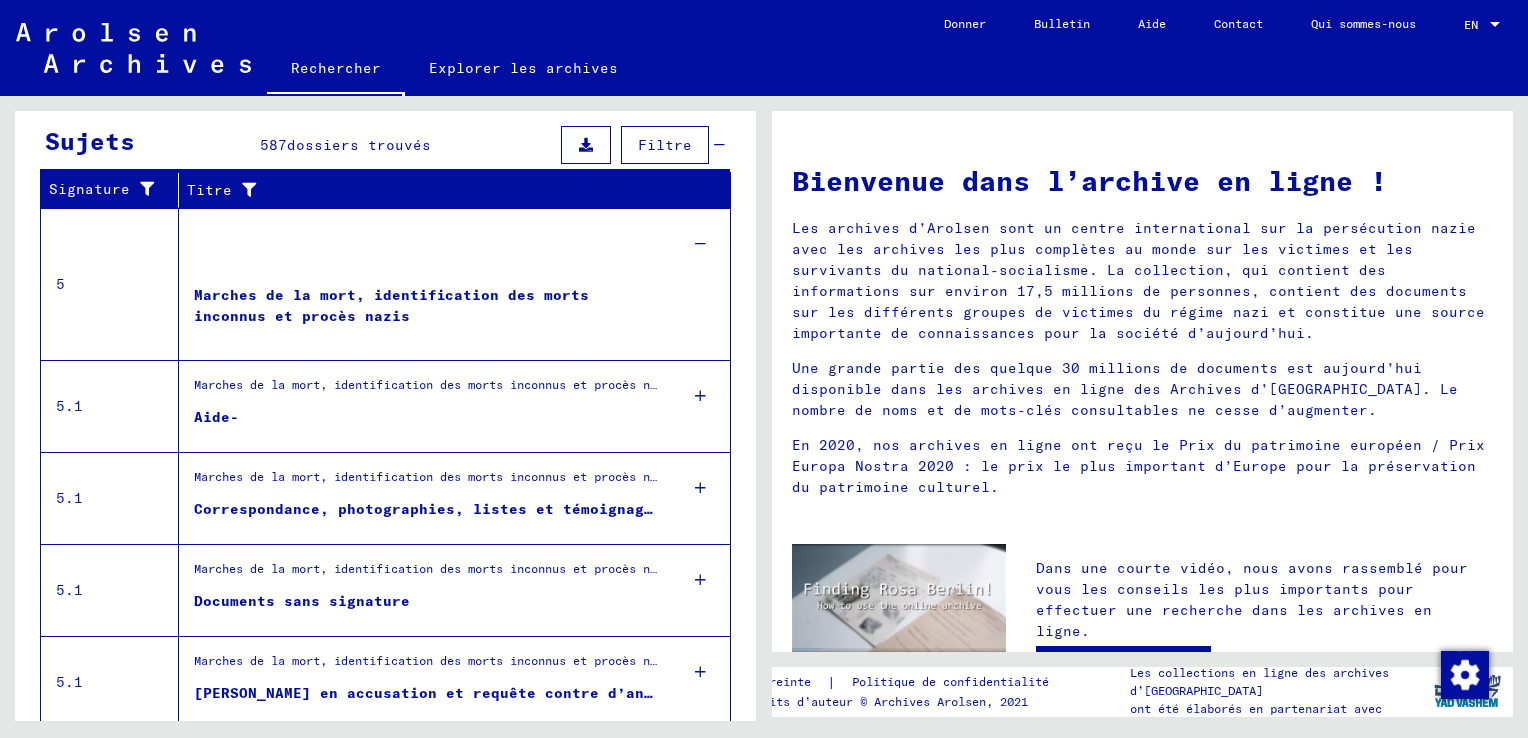 click on "Marches de la mort, identification des morts inconnus et procès nazis > procès nazis  [PERSON_NAME]-" at bounding box center [419, 406] 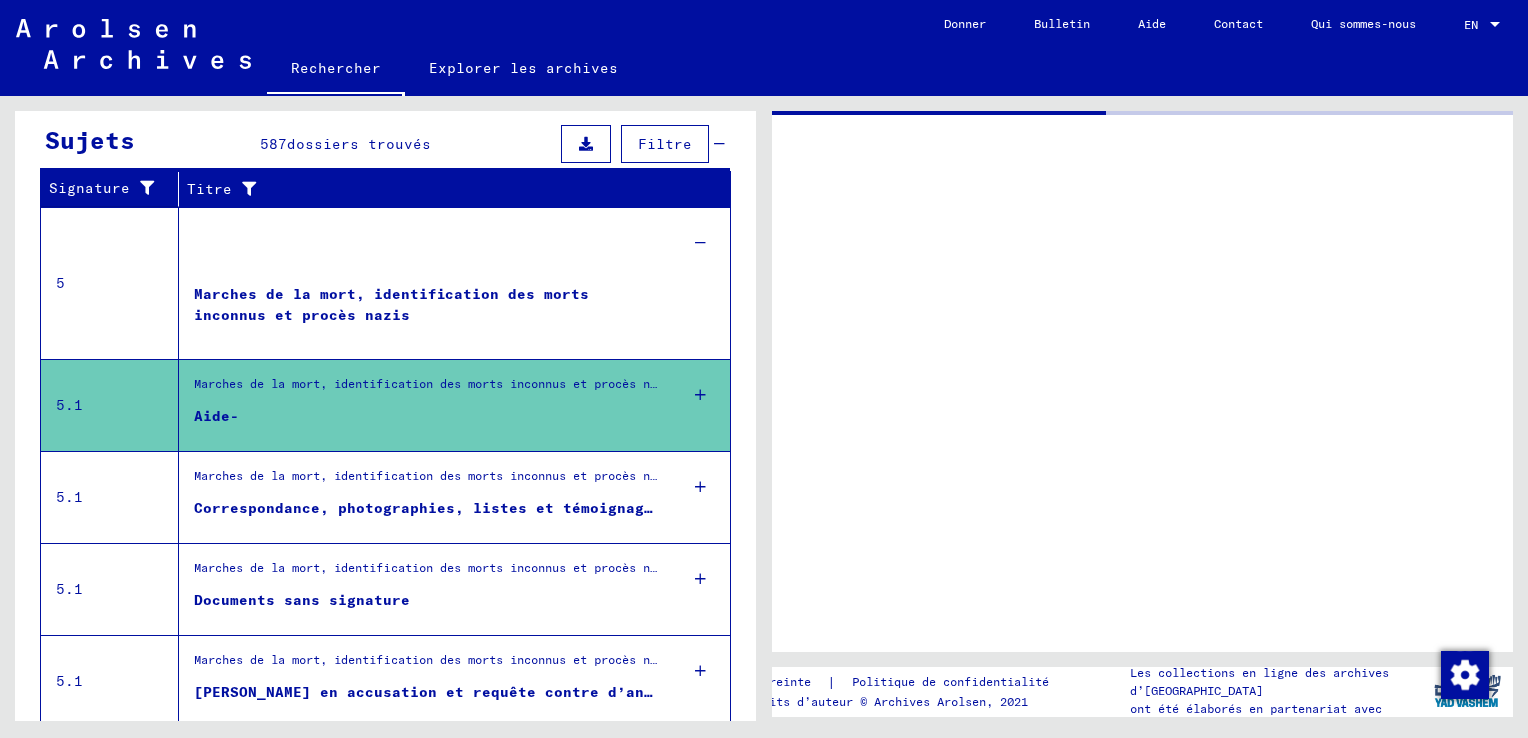 scroll, scrollTop: 416, scrollLeft: 0, axis: vertical 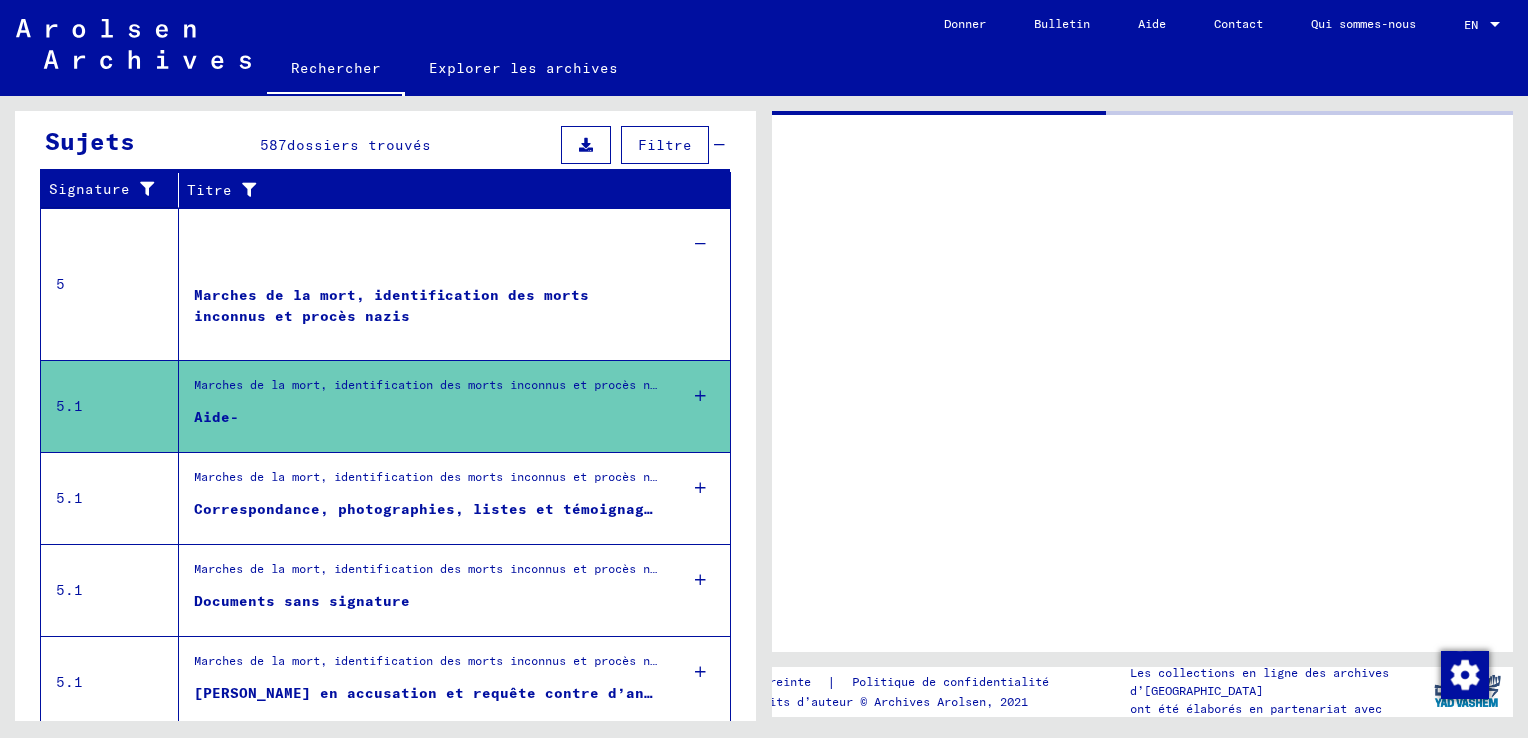click on "Marches de la mort, identification des morts inconnus et procès nazis" at bounding box center [427, 315] 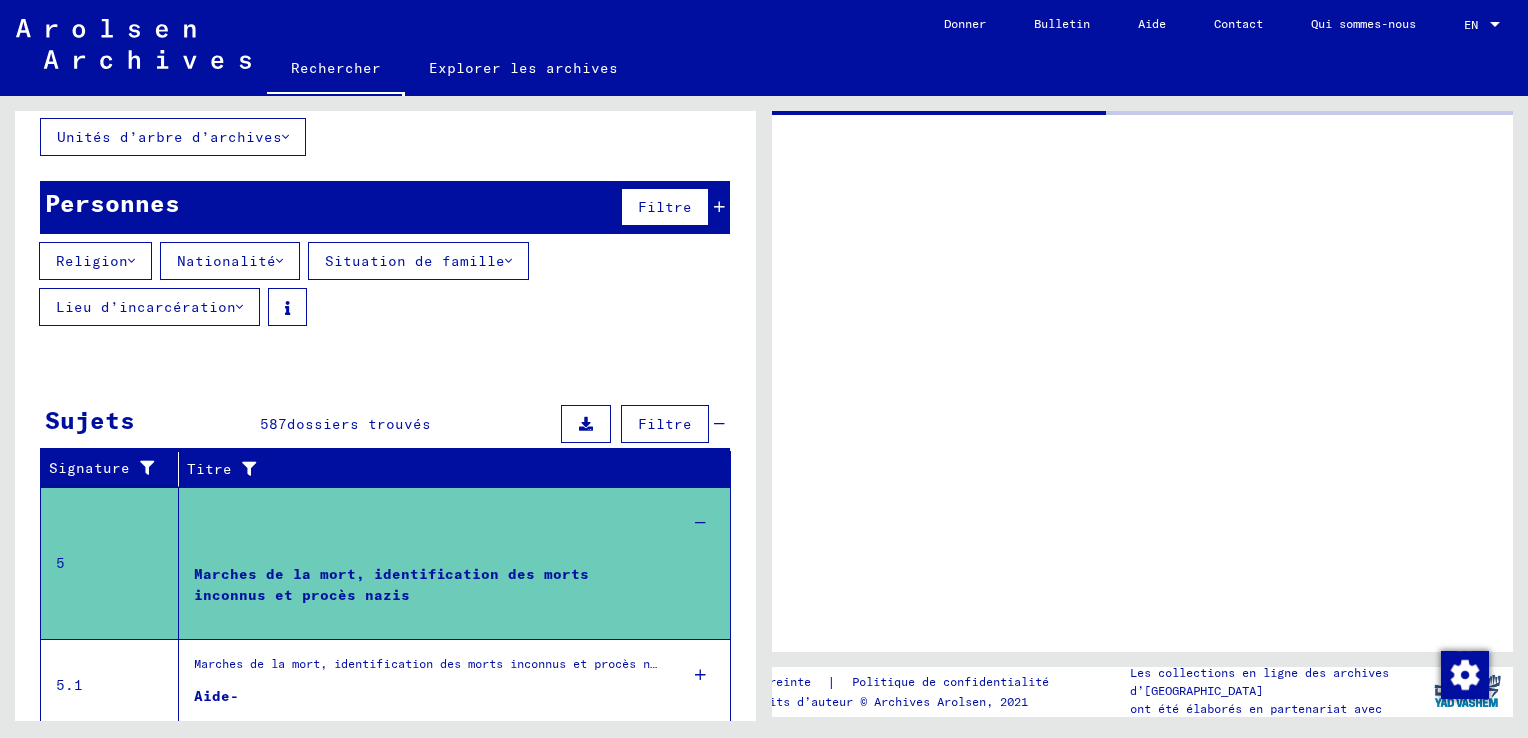 scroll, scrollTop: 0, scrollLeft: 0, axis: both 